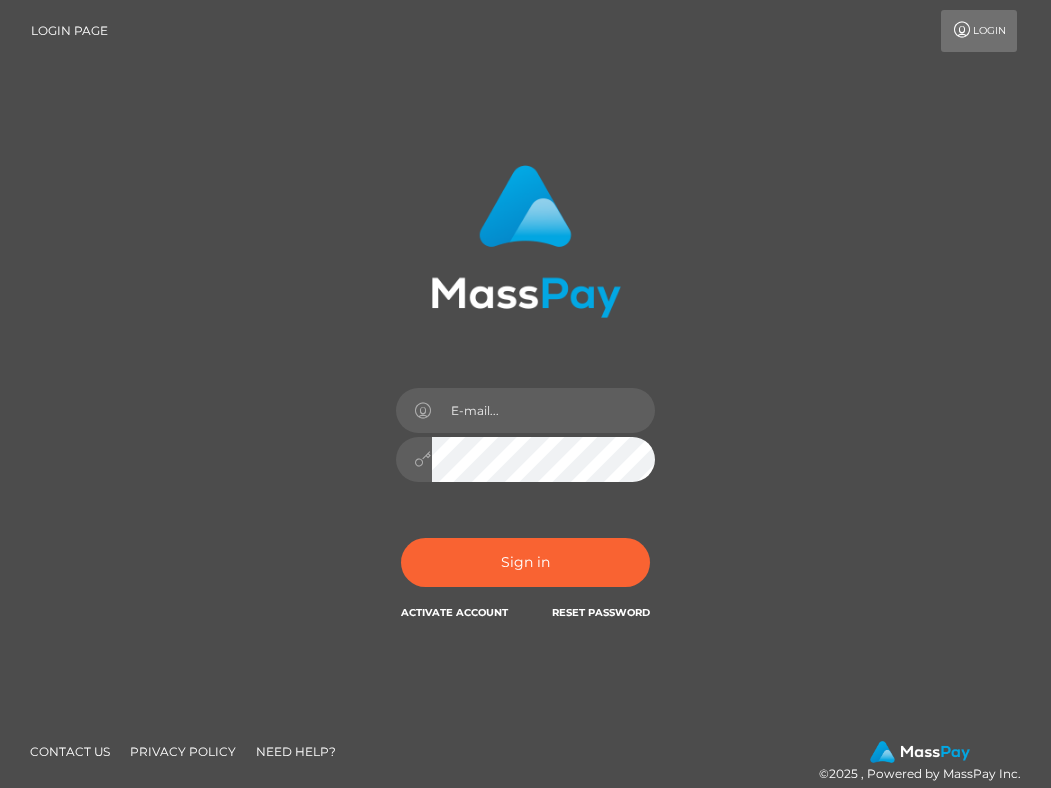 scroll, scrollTop: 0, scrollLeft: 0, axis: both 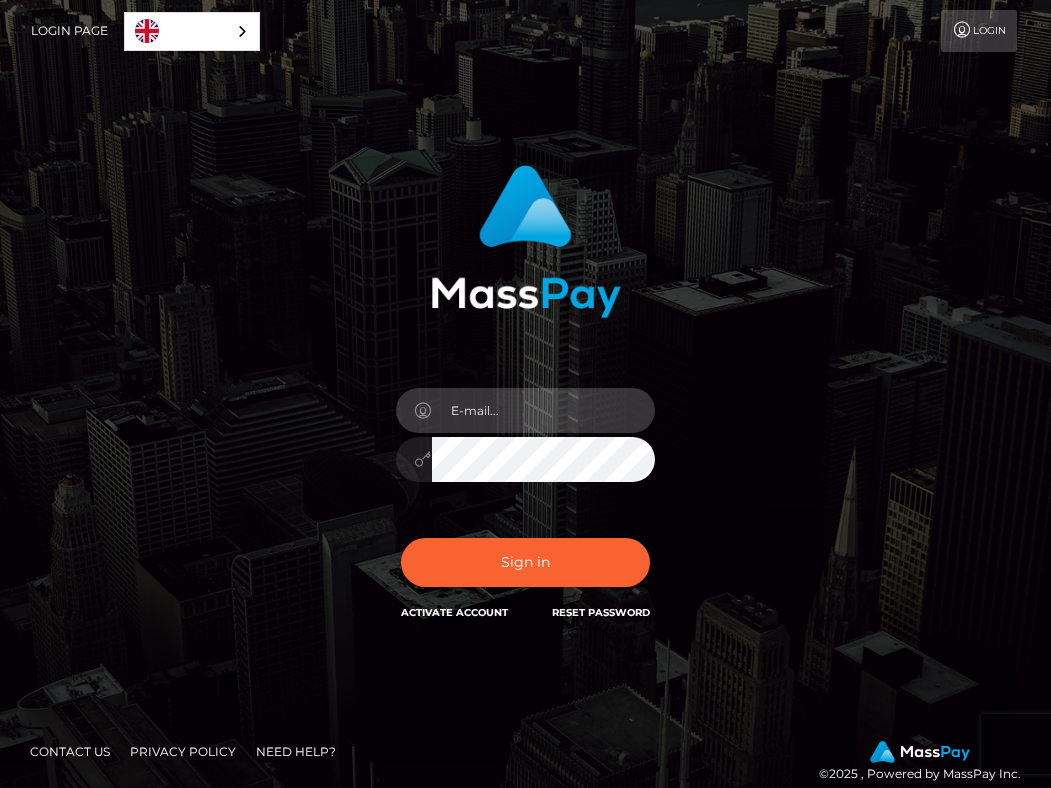 click at bounding box center (544, 410) 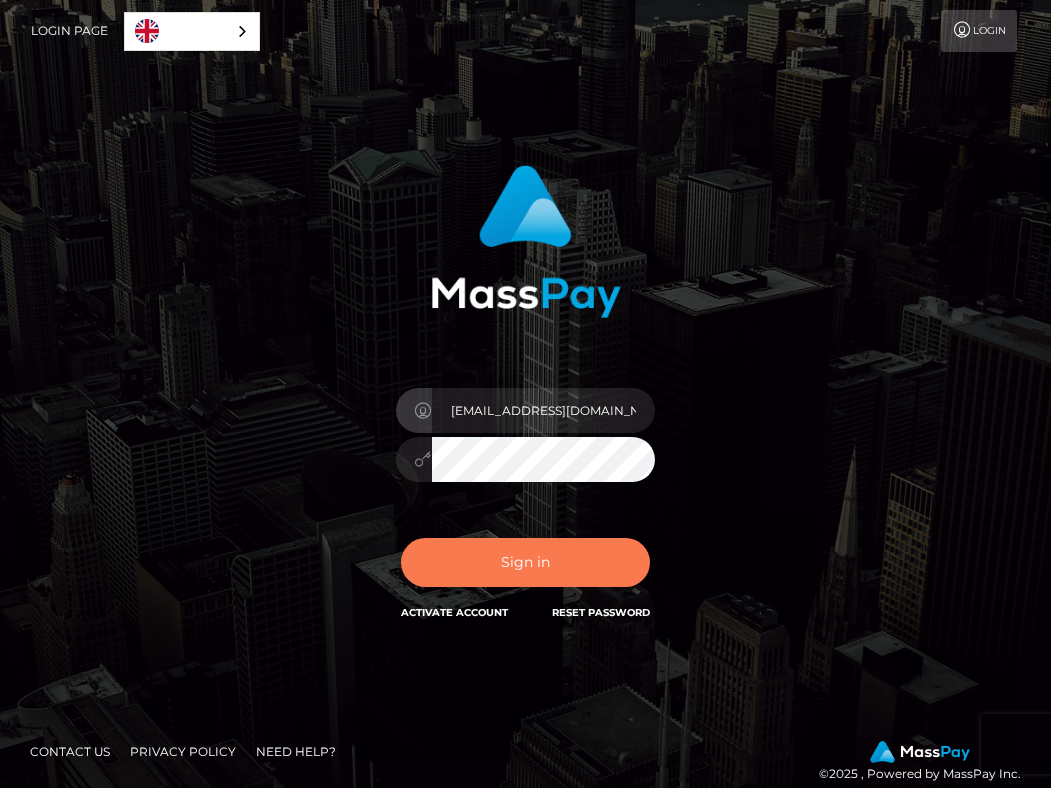 click on "Sign in" at bounding box center [526, 562] 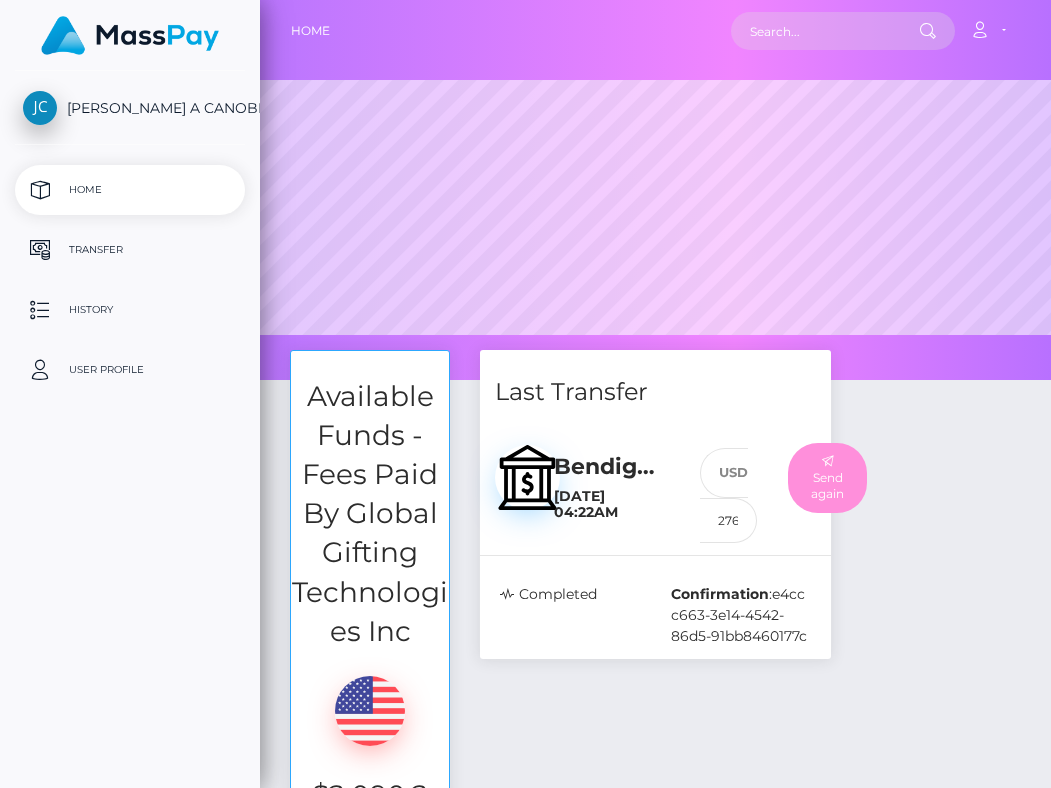 scroll, scrollTop: 0, scrollLeft: 0, axis: both 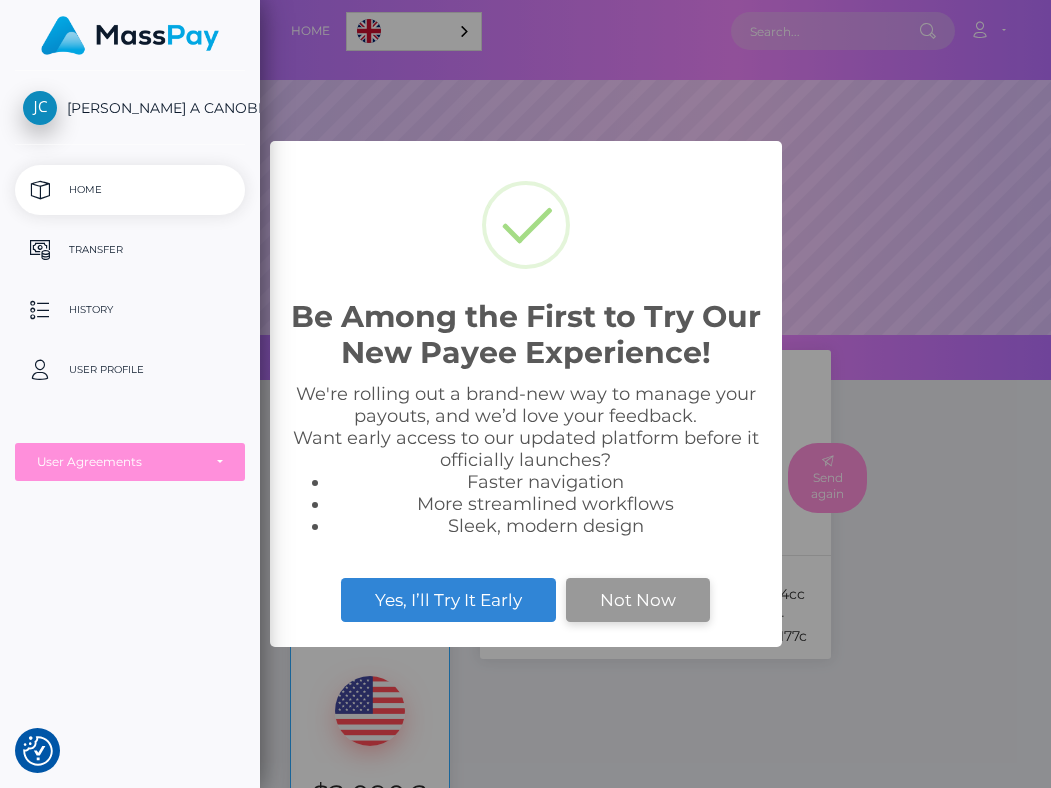 click on "Not Now" at bounding box center (638, 600) 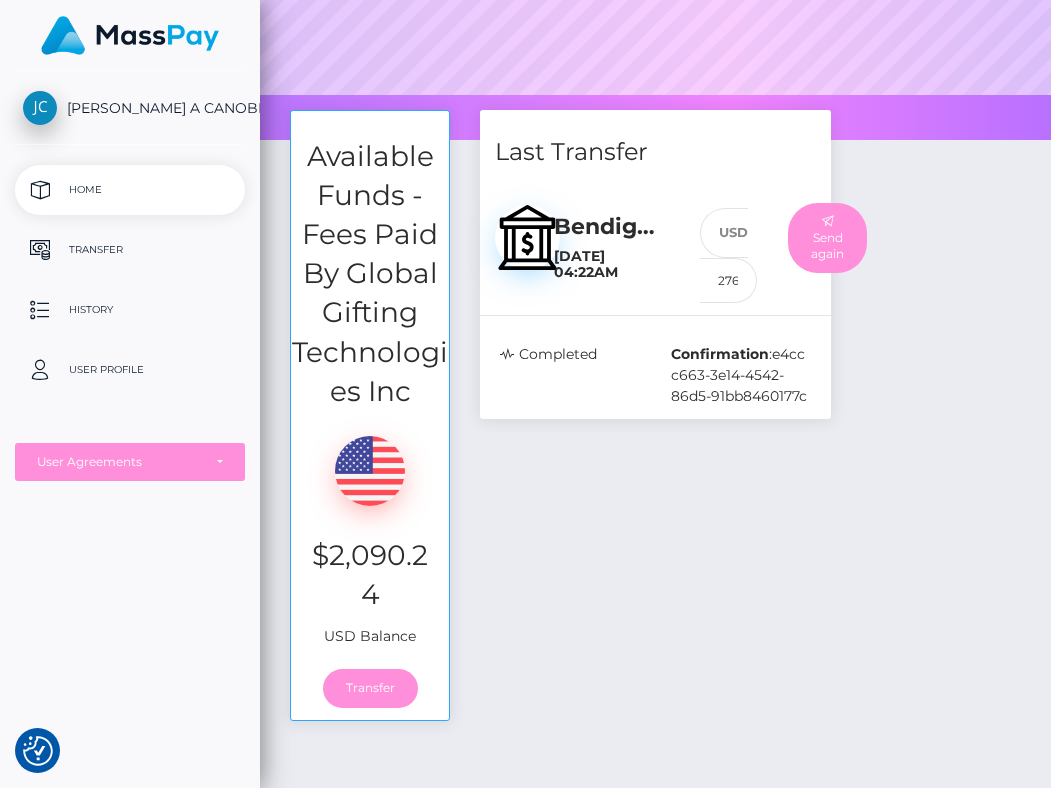 scroll, scrollTop: 232, scrollLeft: 0, axis: vertical 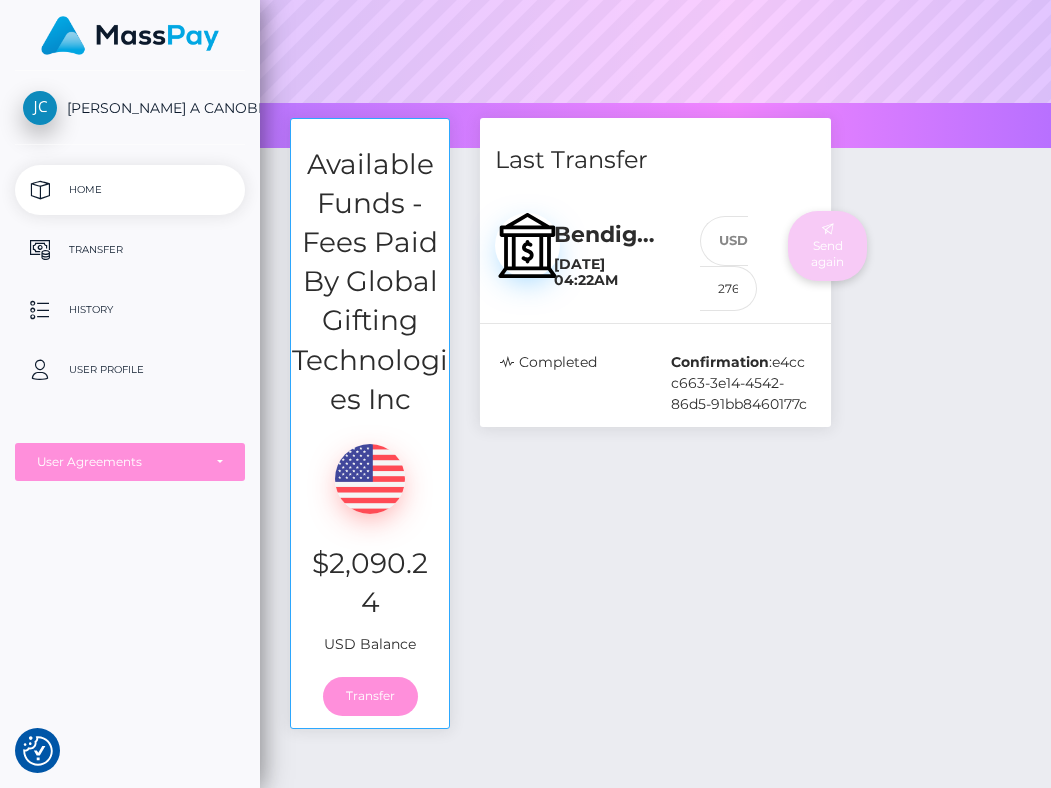 click on "Send again" at bounding box center [827, 246] 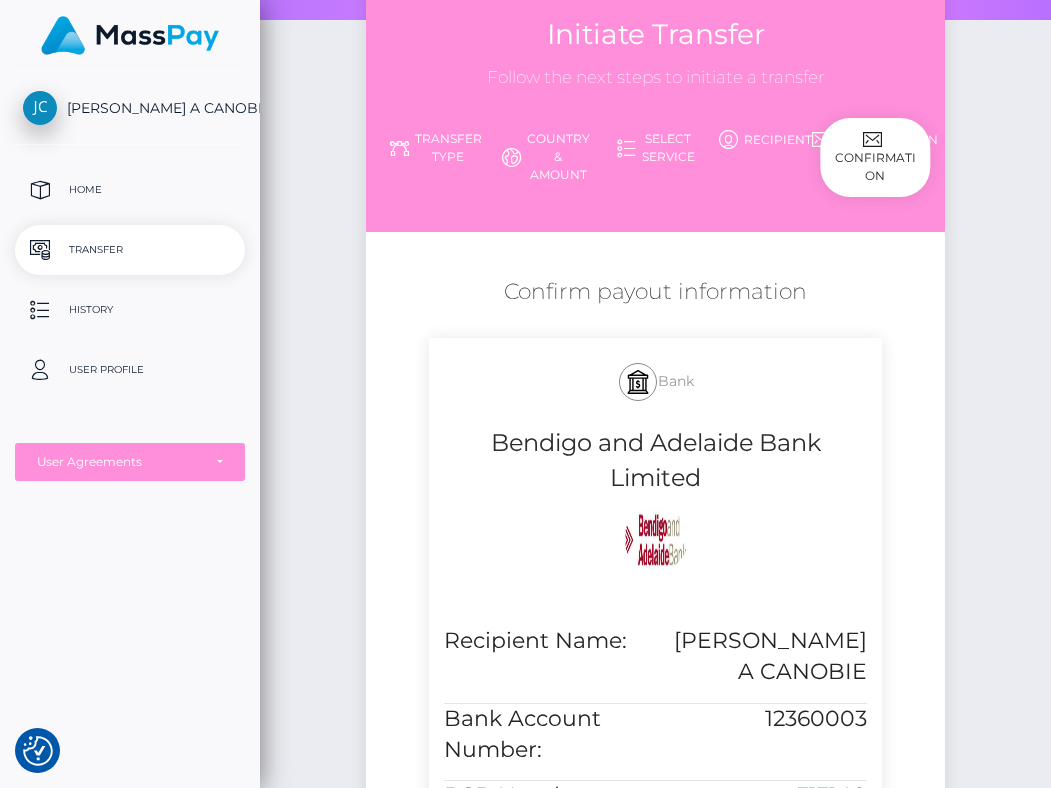 scroll, scrollTop: 0, scrollLeft: 0, axis: both 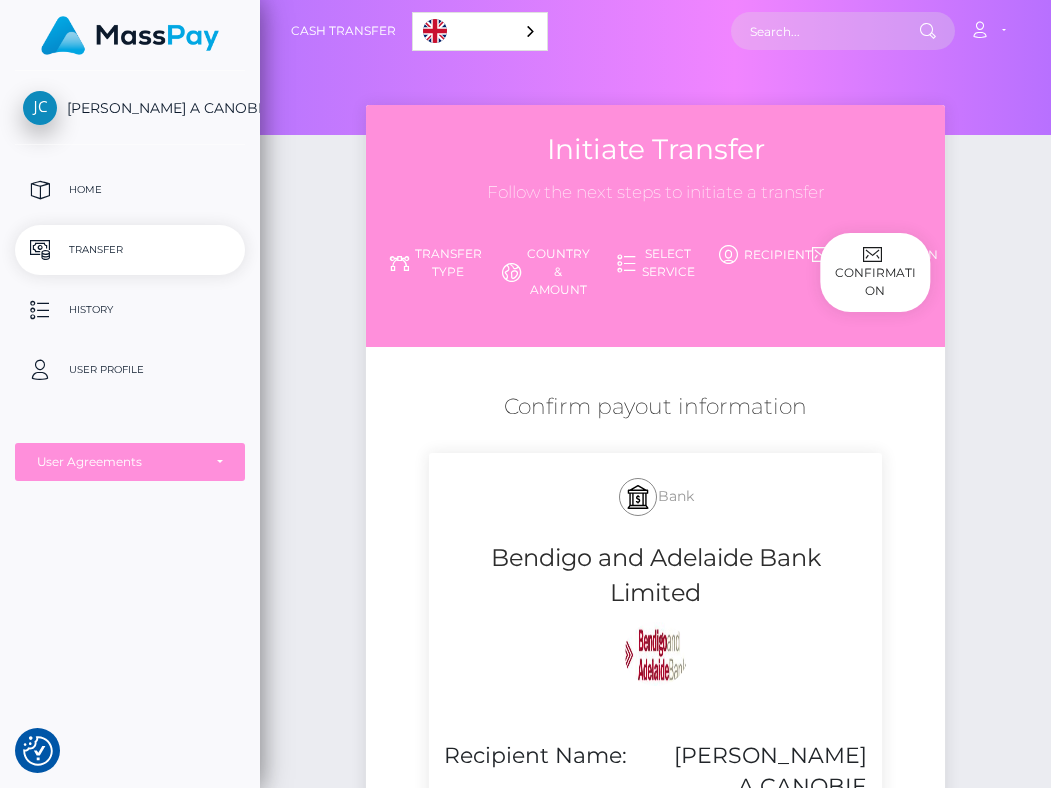 click on "Country & Amount" at bounding box center (546, 272) 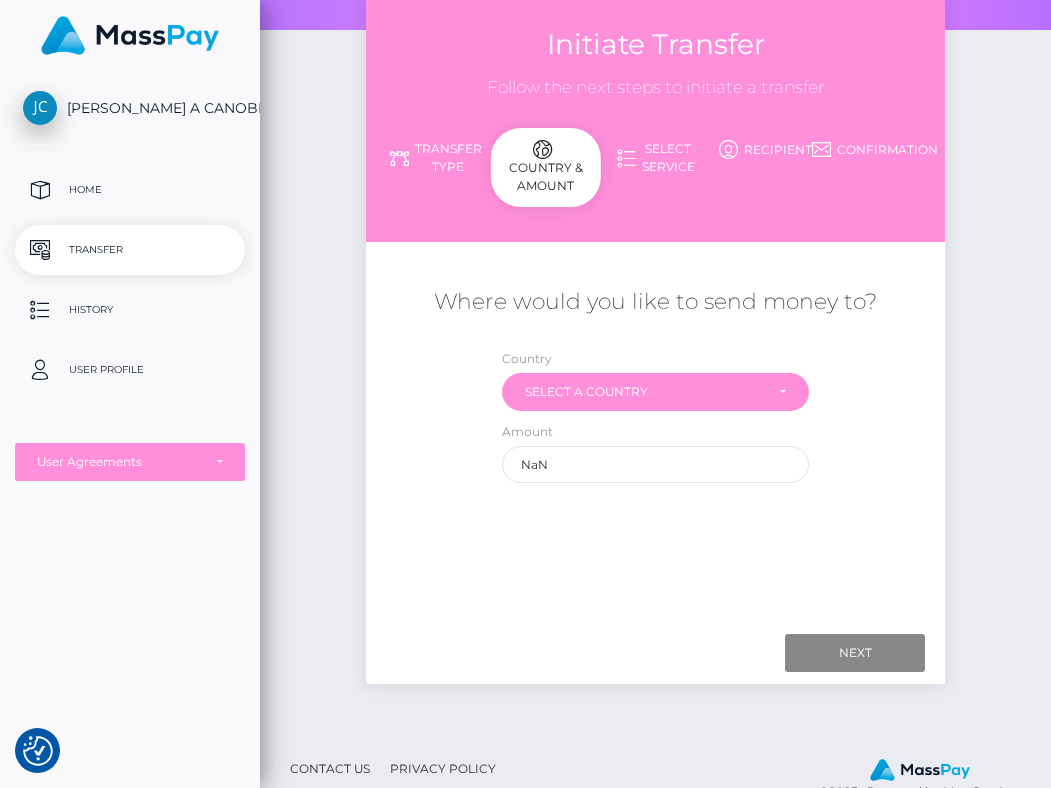scroll, scrollTop: 147, scrollLeft: 0, axis: vertical 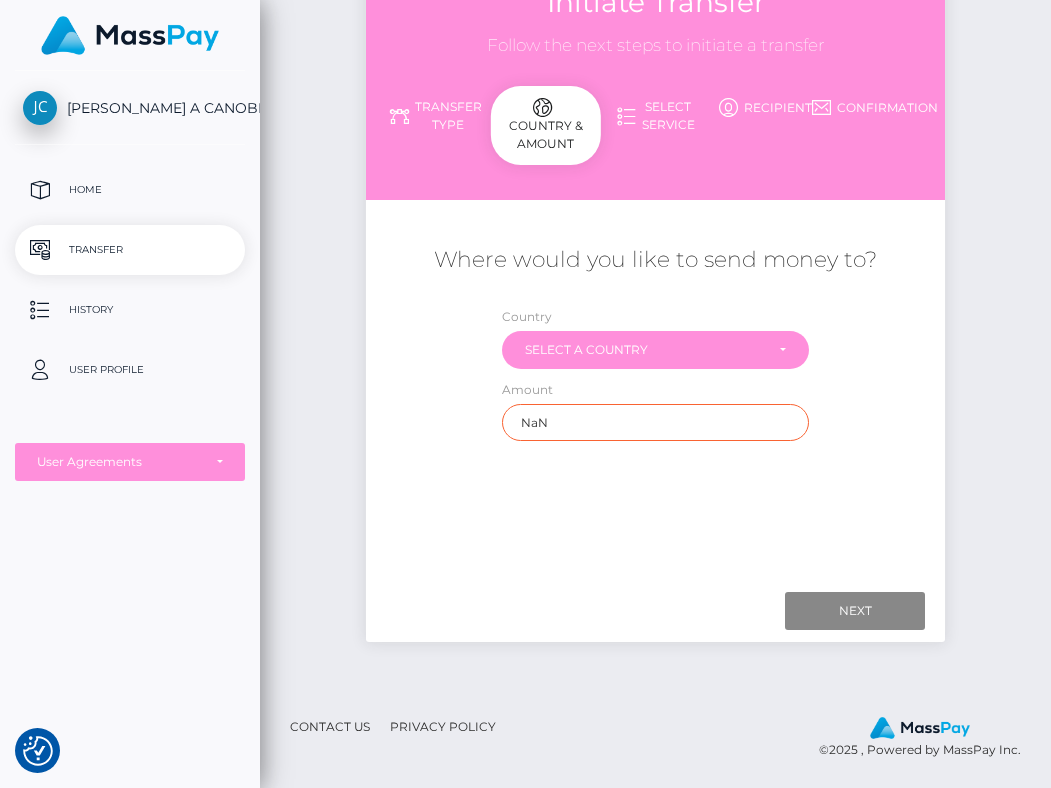 click on "NaN" at bounding box center [656, 422] 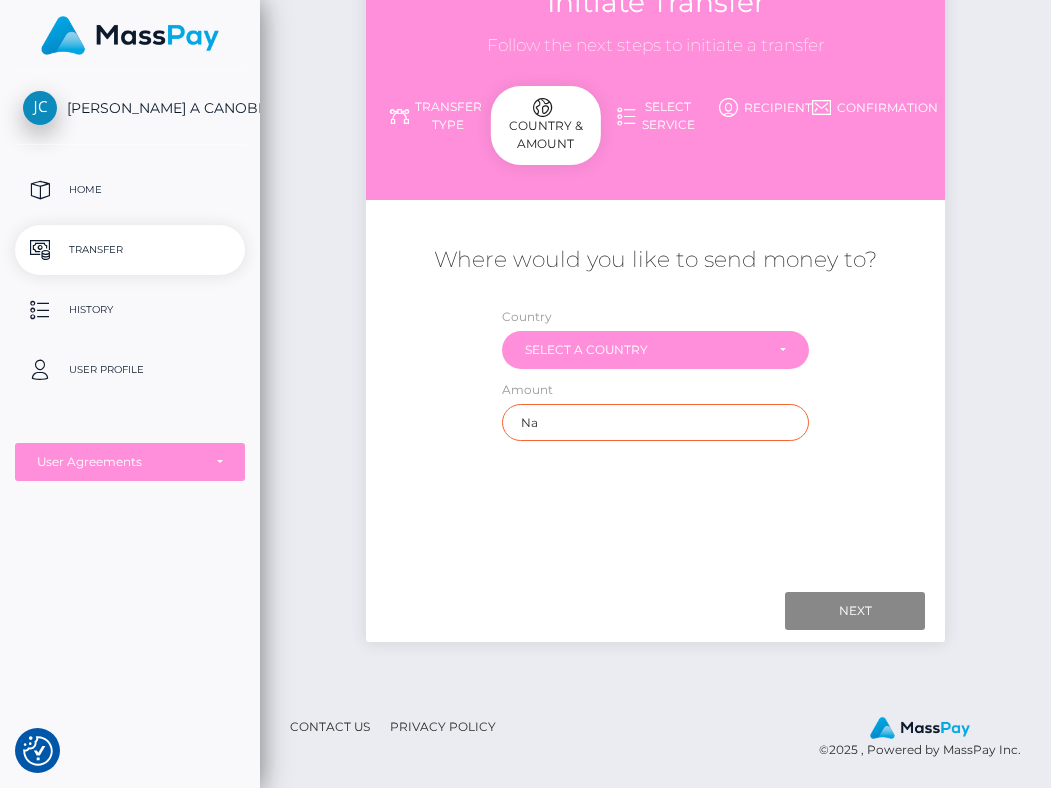 type on "N" 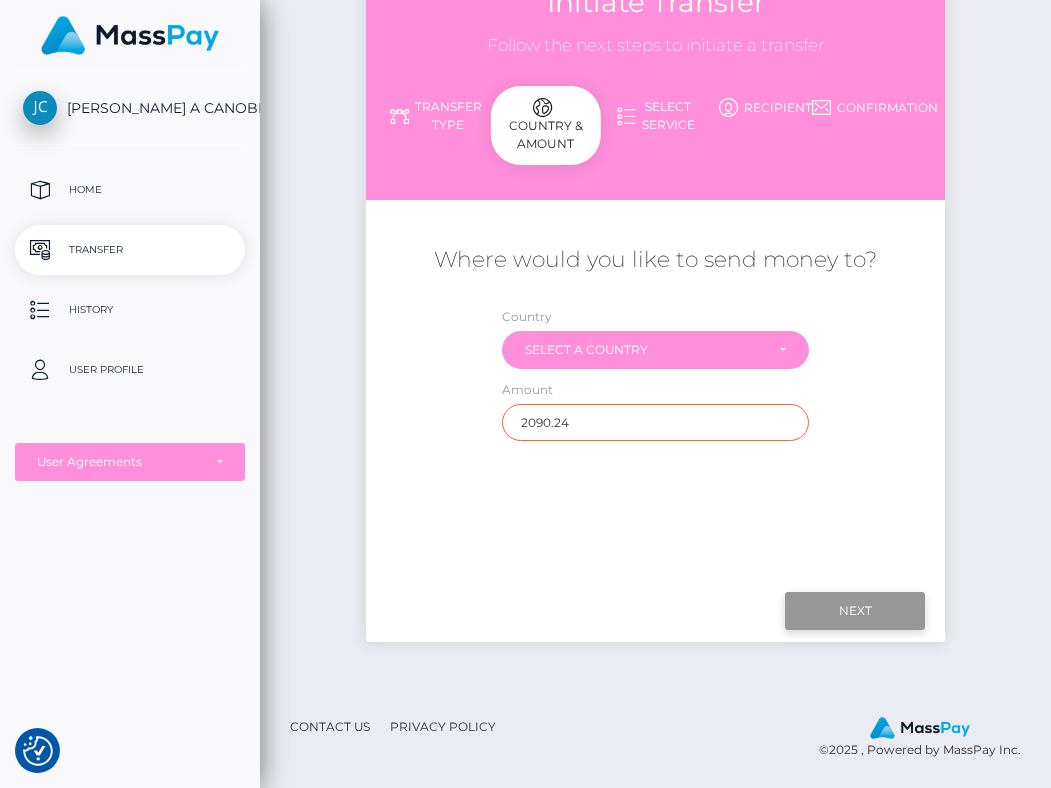 type on "2090.24" 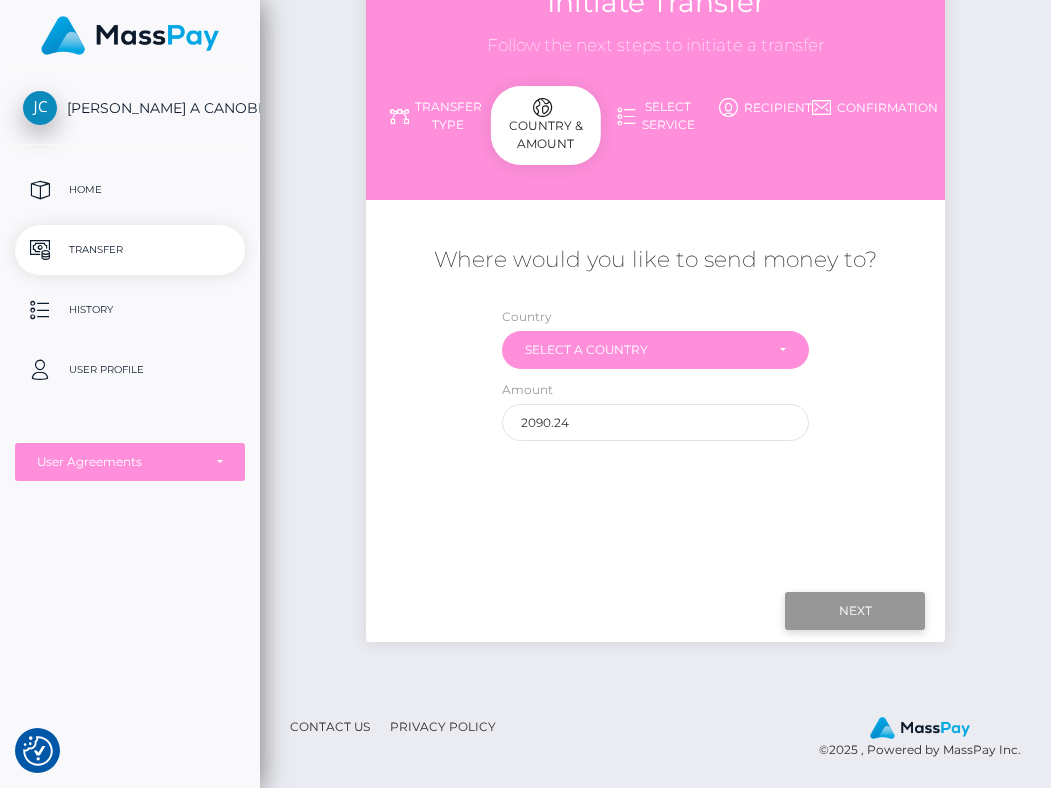 click on "Next" at bounding box center [855, 611] 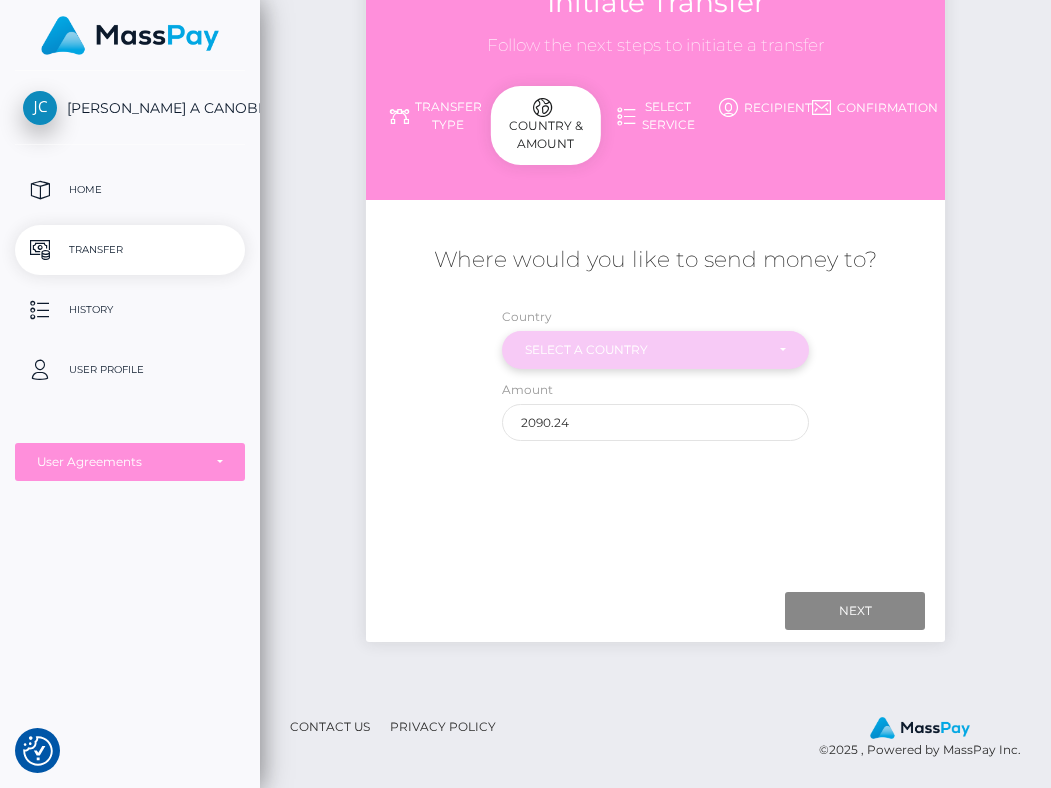 click on "Select a Country" at bounding box center [656, 350] 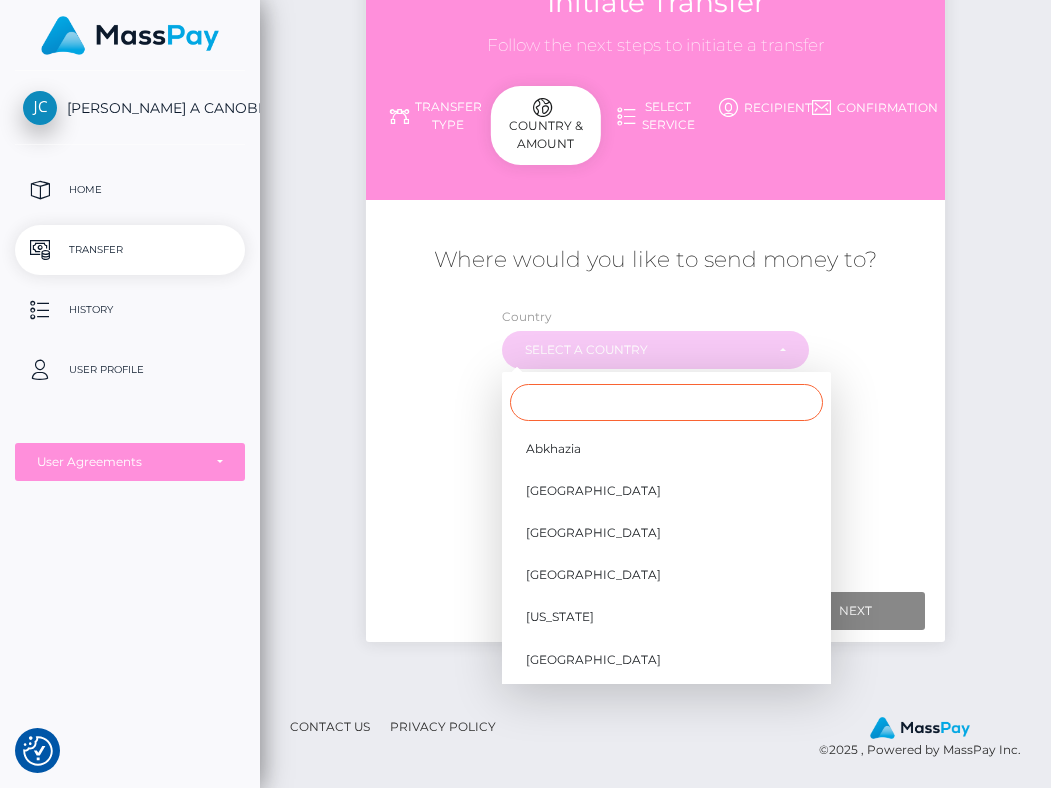 click at bounding box center [666, 402] 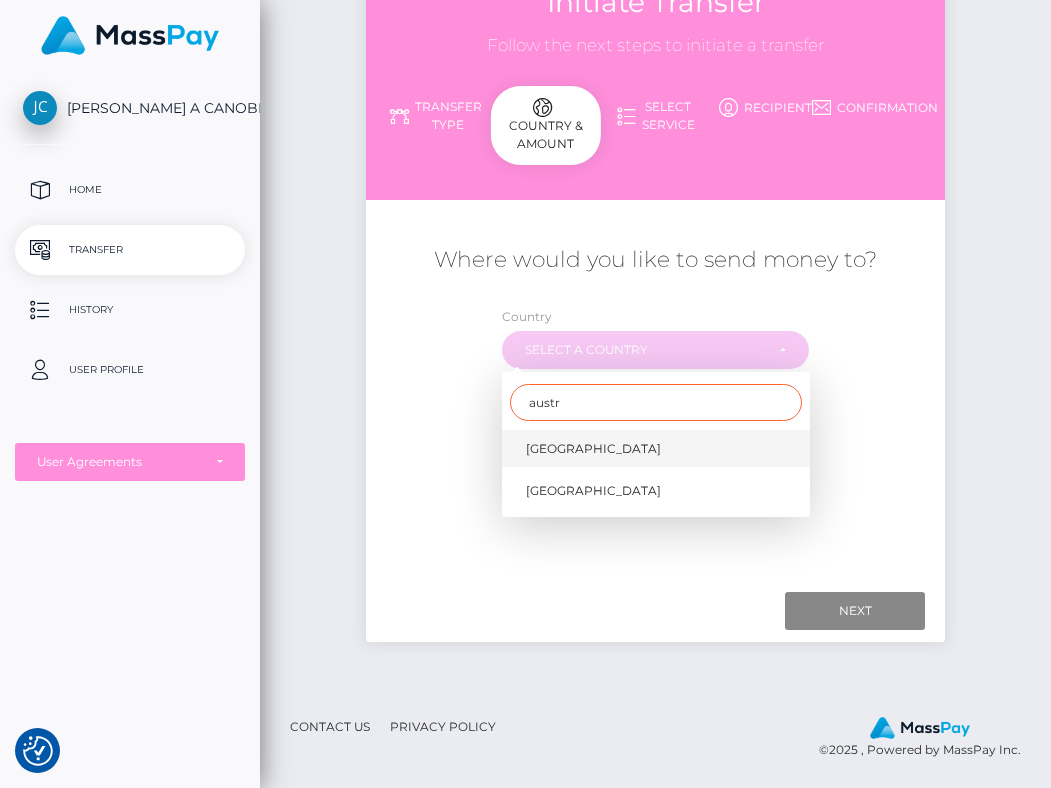 type on "austr" 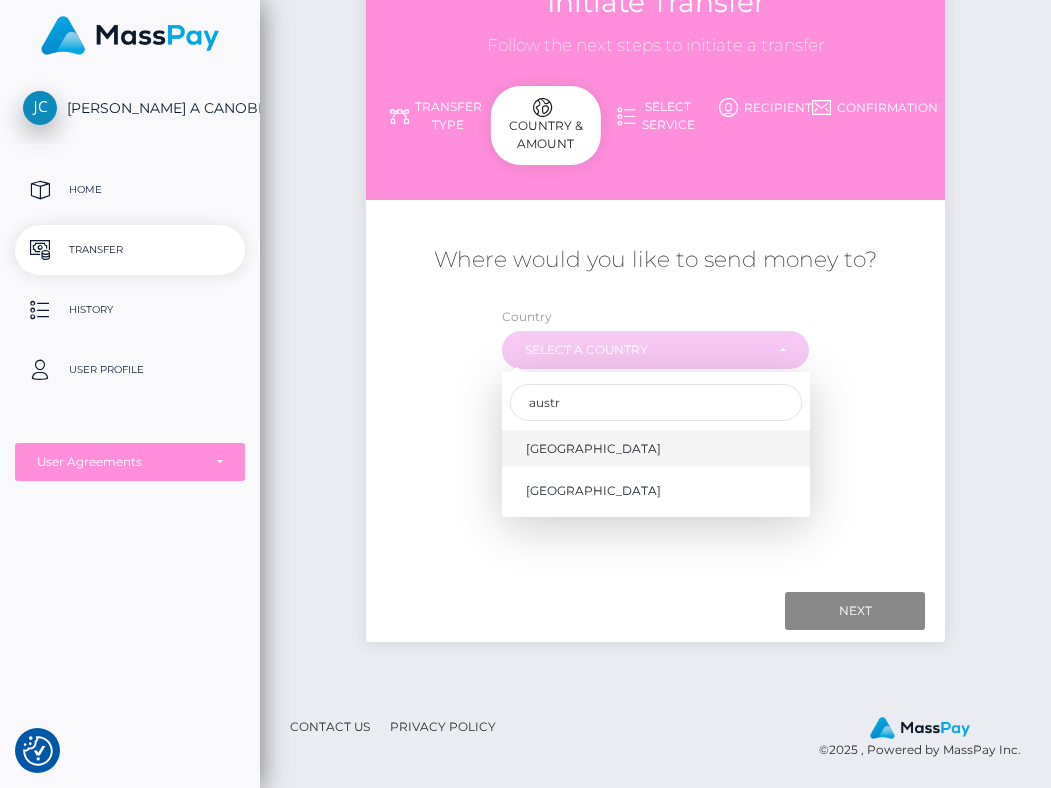 click on "Australia" at bounding box center [656, 448] 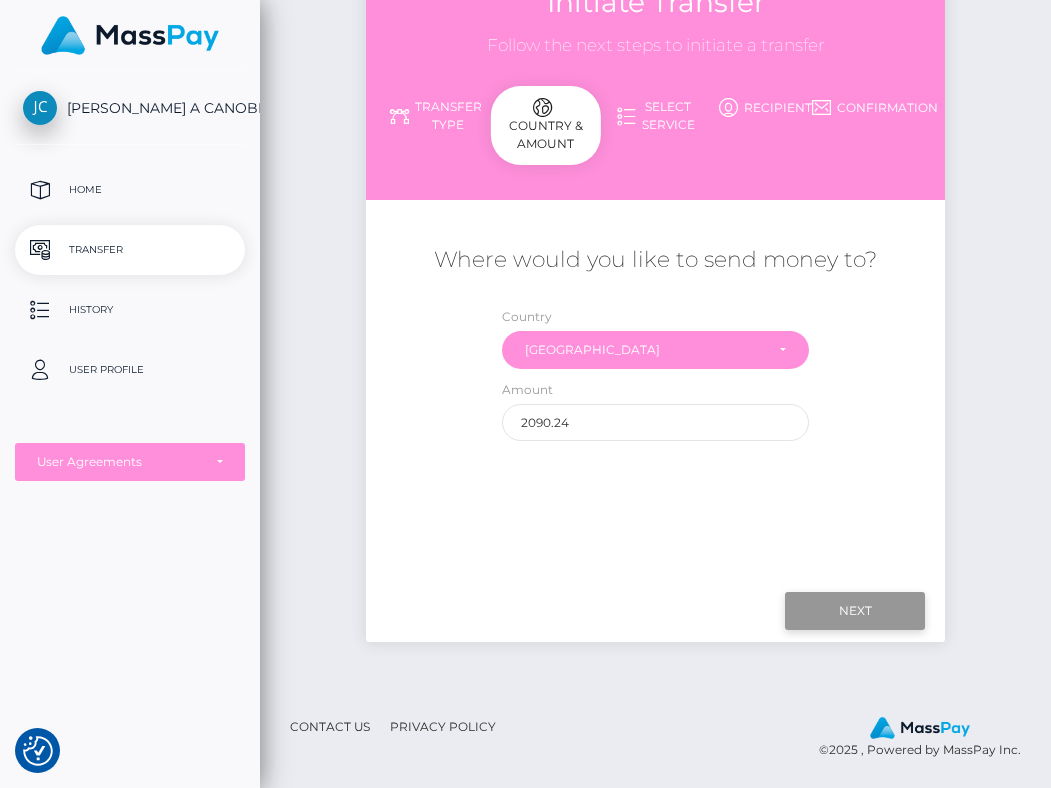 click on "Next" at bounding box center (855, 611) 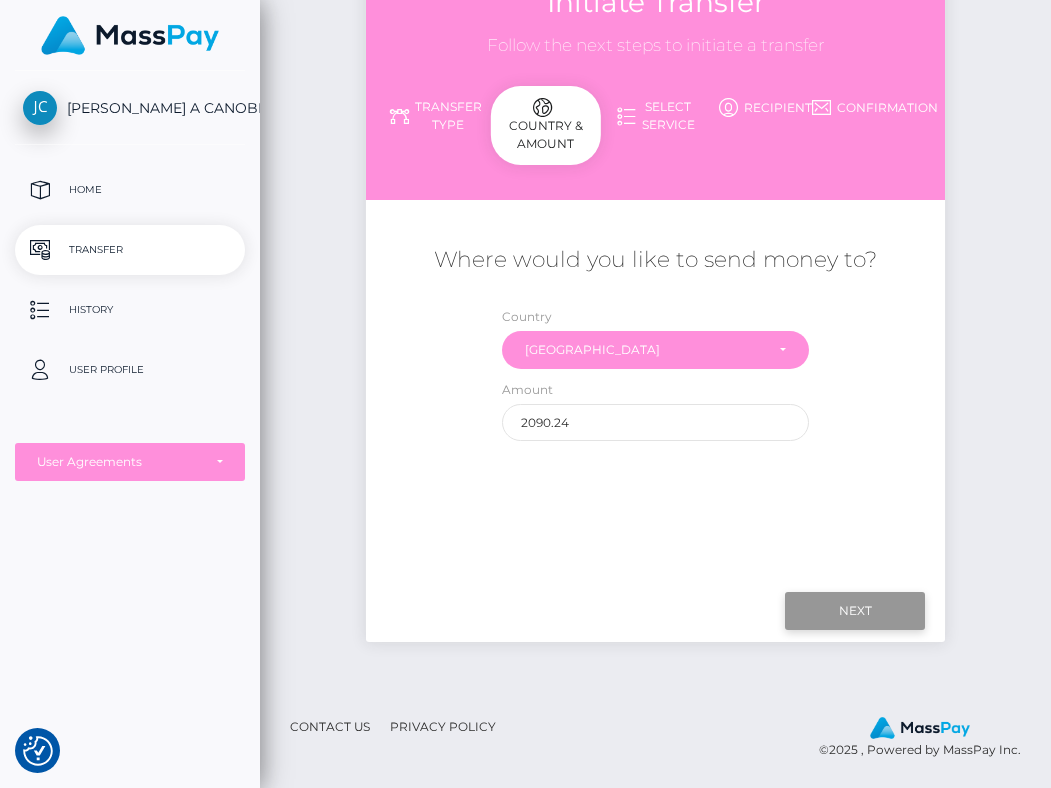 click on "Next" at bounding box center (855, 611) 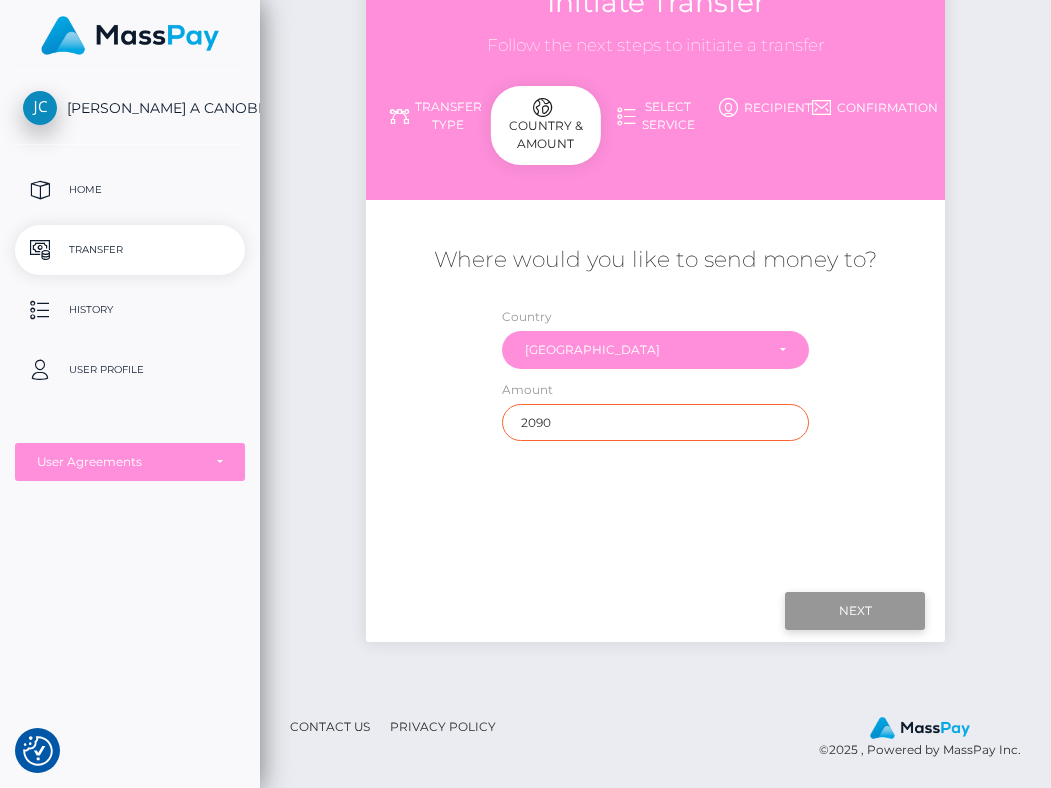 type on "2090" 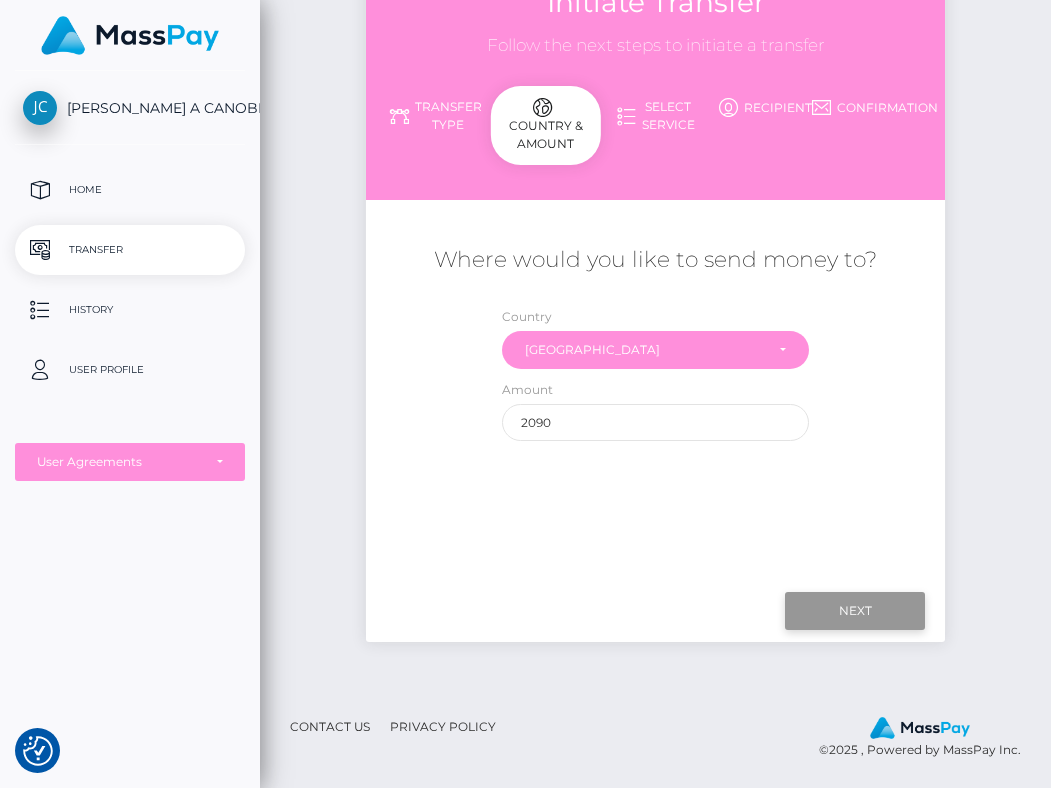 click on "Next" at bounding box center (855, 611) 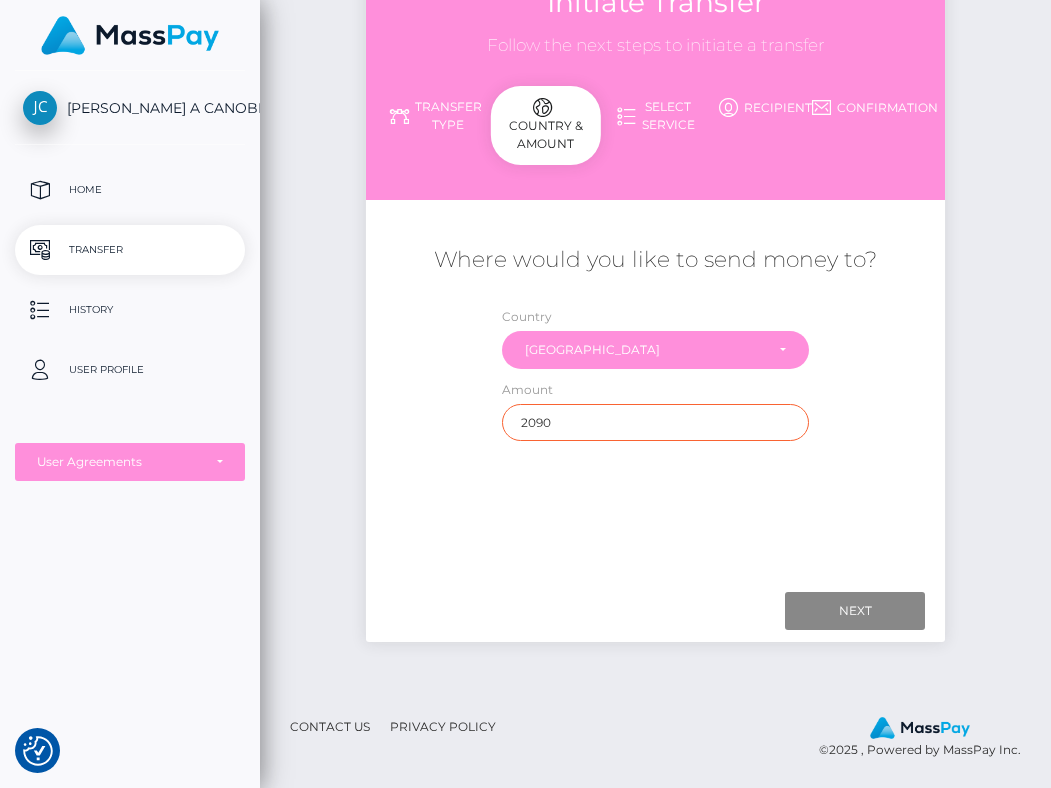 scroll, scrollTop: 105, scrollLeft: 0, axis: vertical 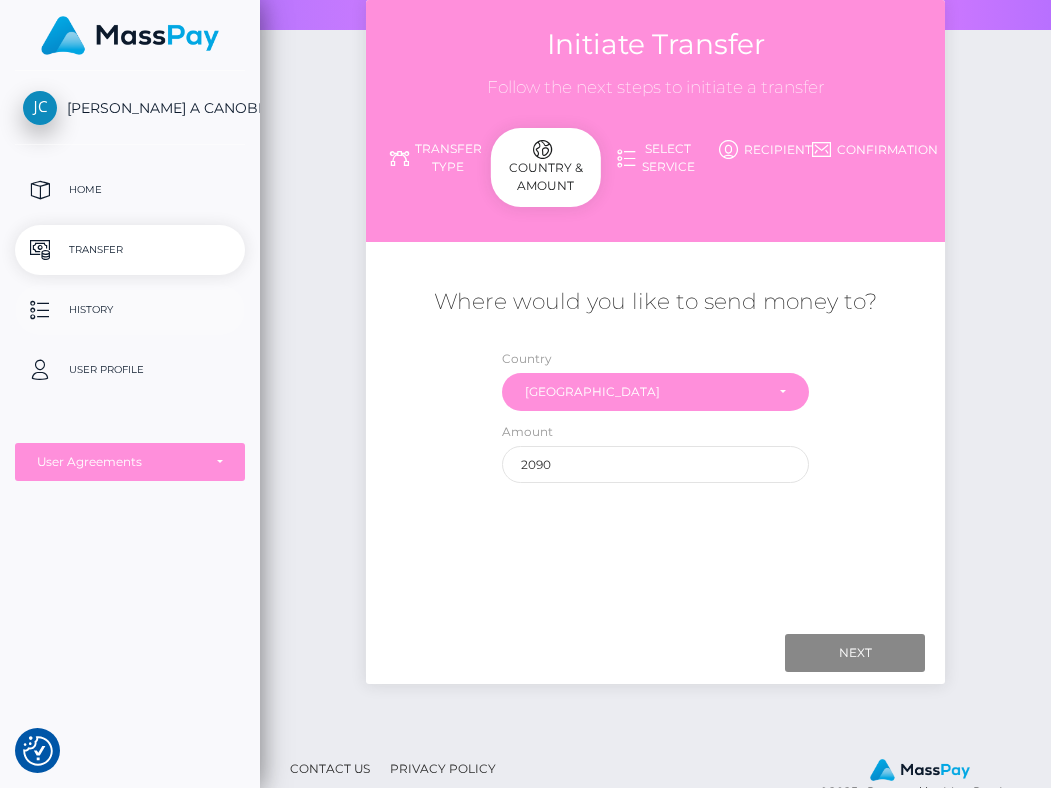 click on "History" at bounding box center [130, 310] 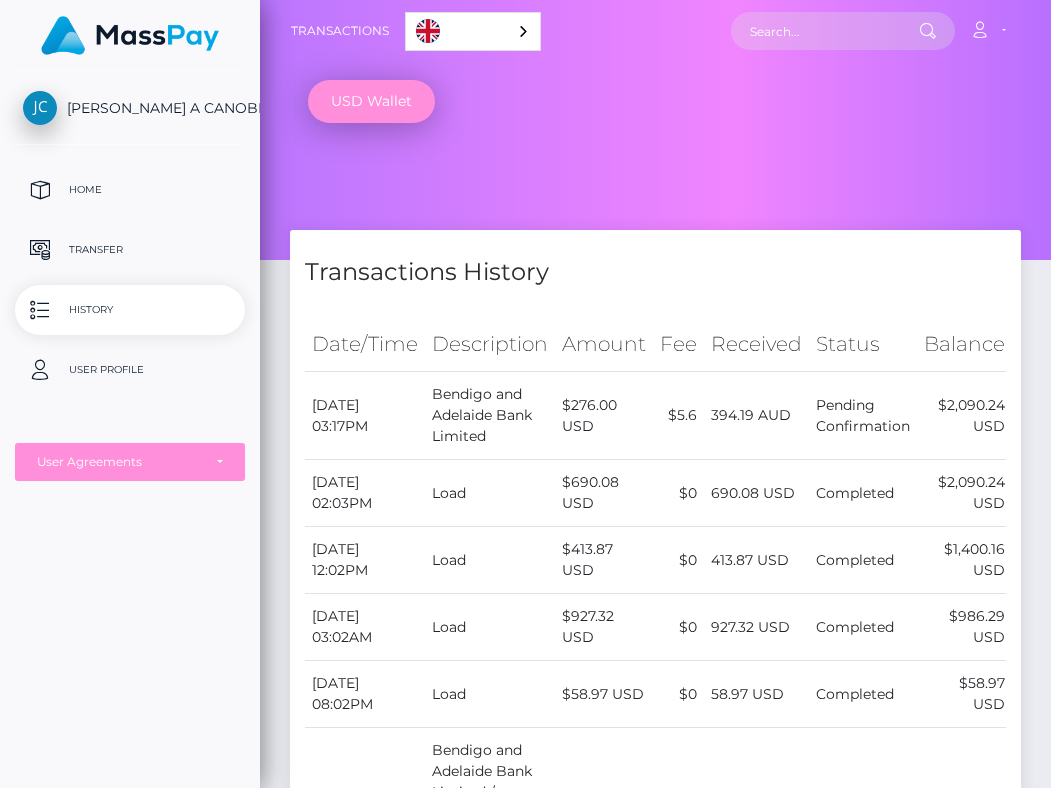 scroll, scrollTop: 0, scrollLeft: 0, axis: both 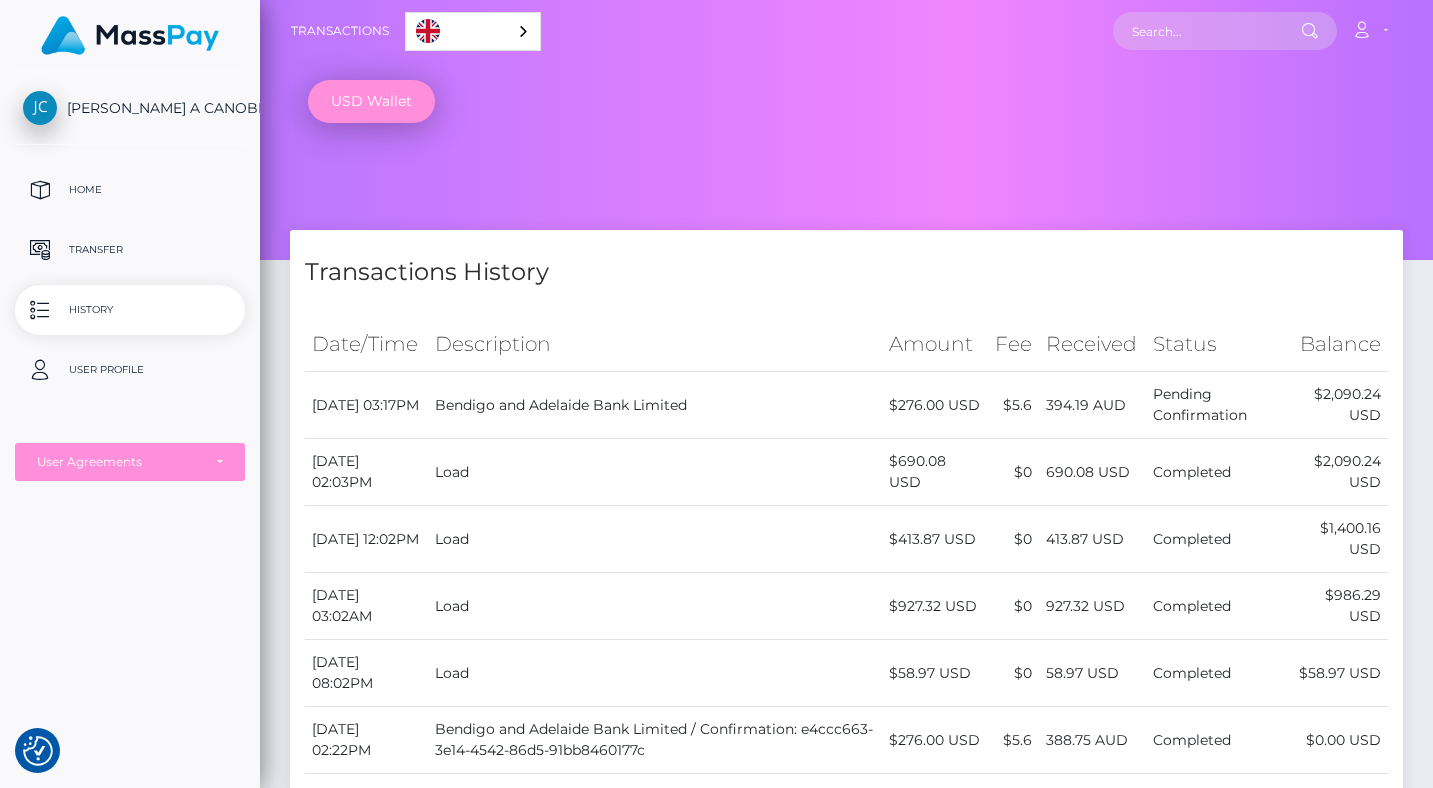 click at bounding box center [130, 35] 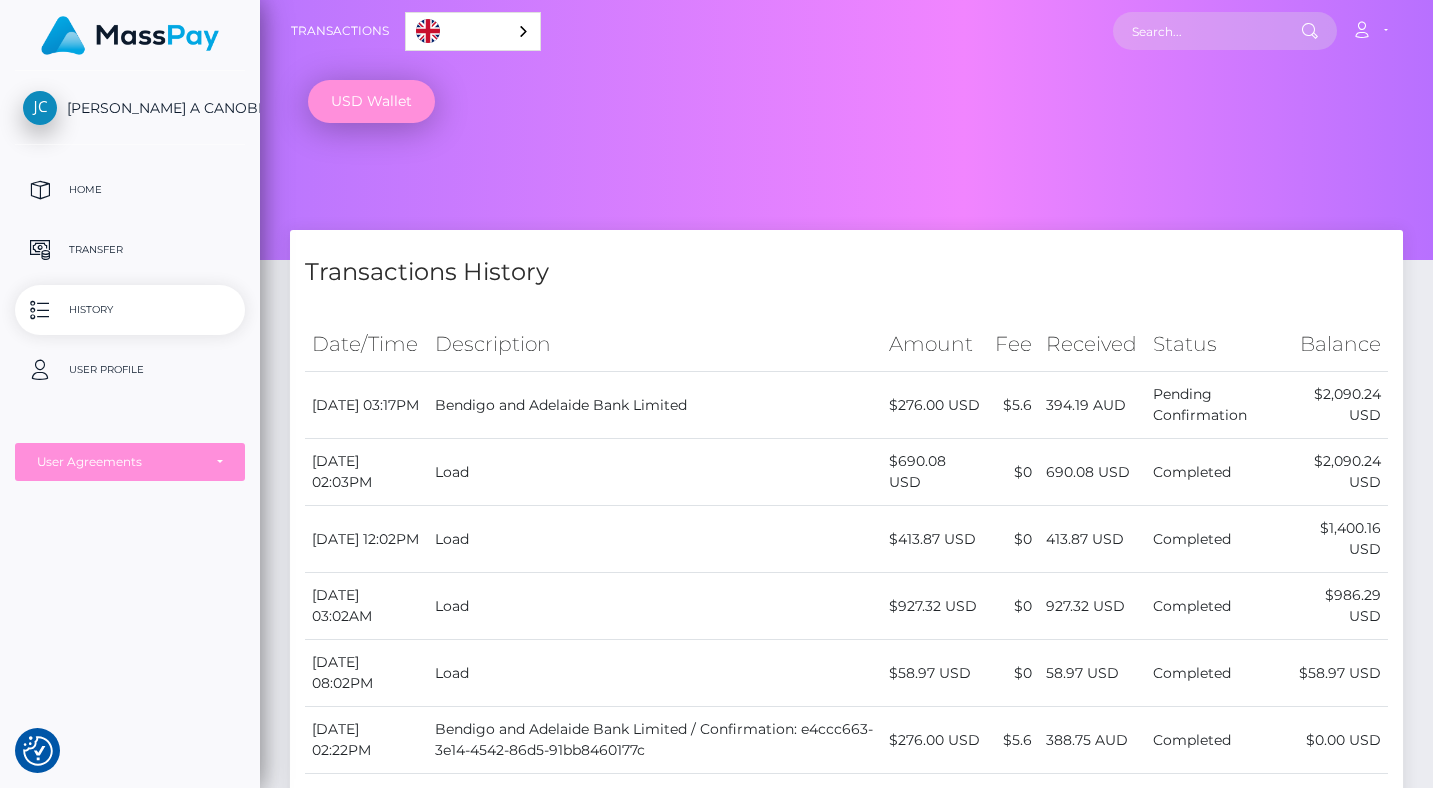 scroll, scrollTop: 0, scrollLeft: 0, axis: both 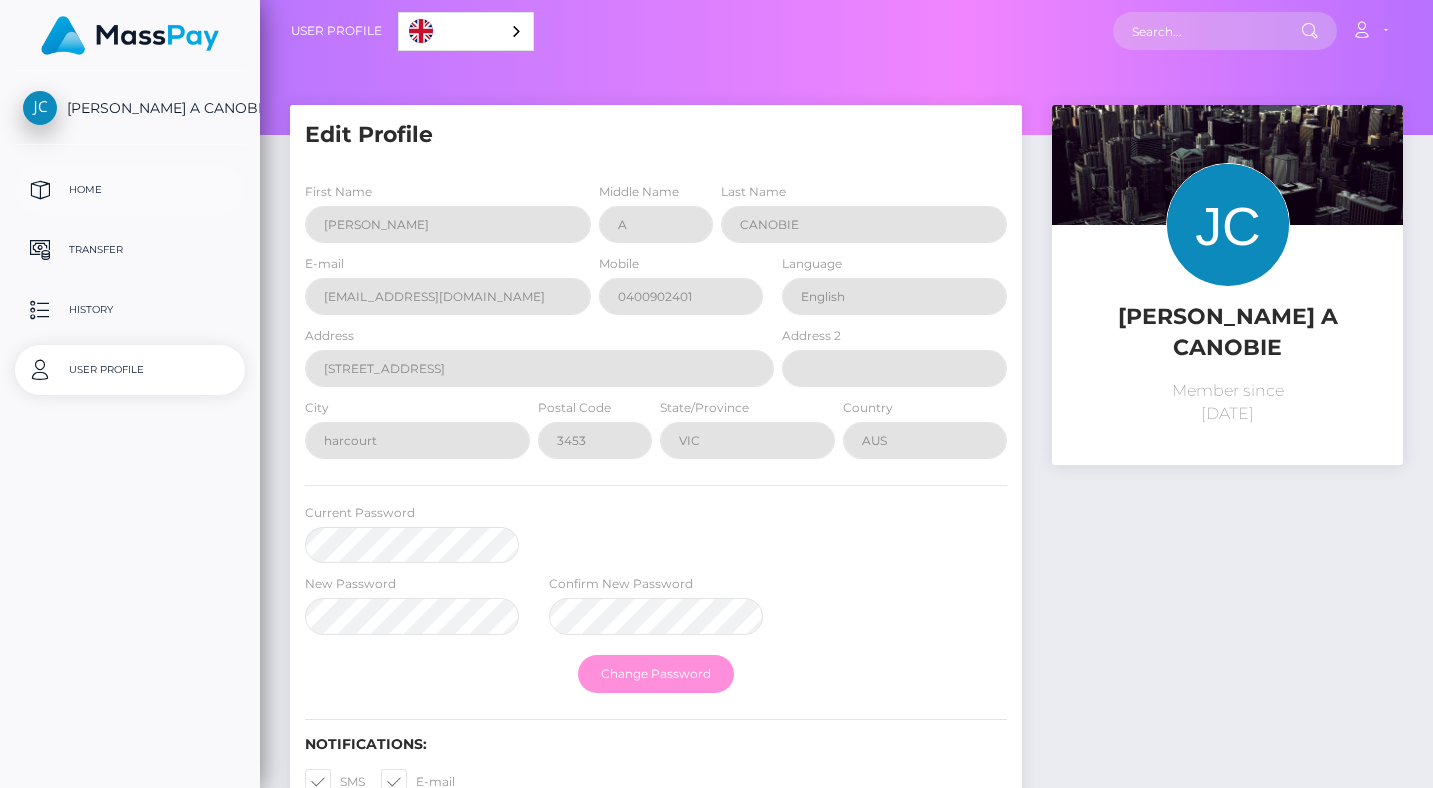 select 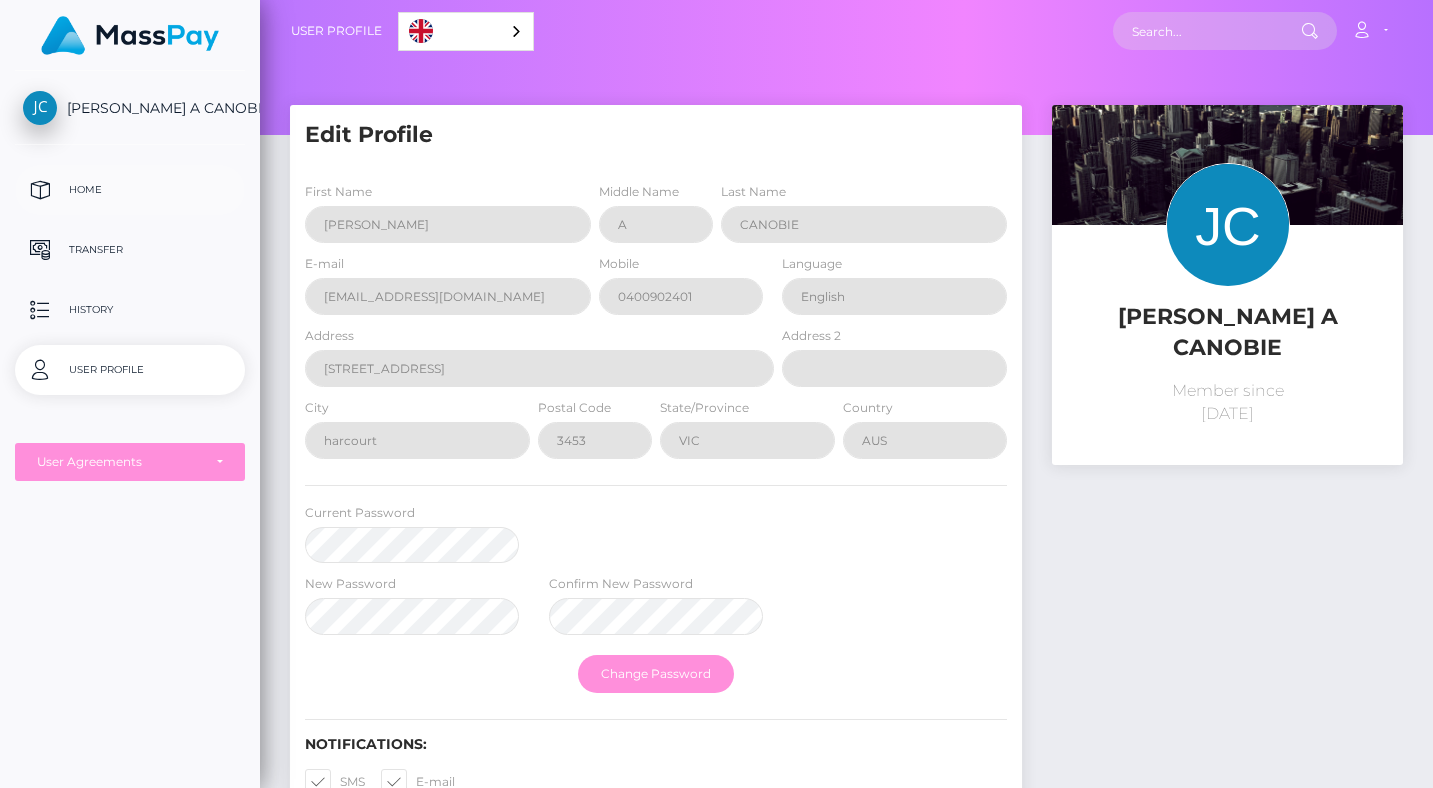 click on "Home" at bounding box center (130, 190) 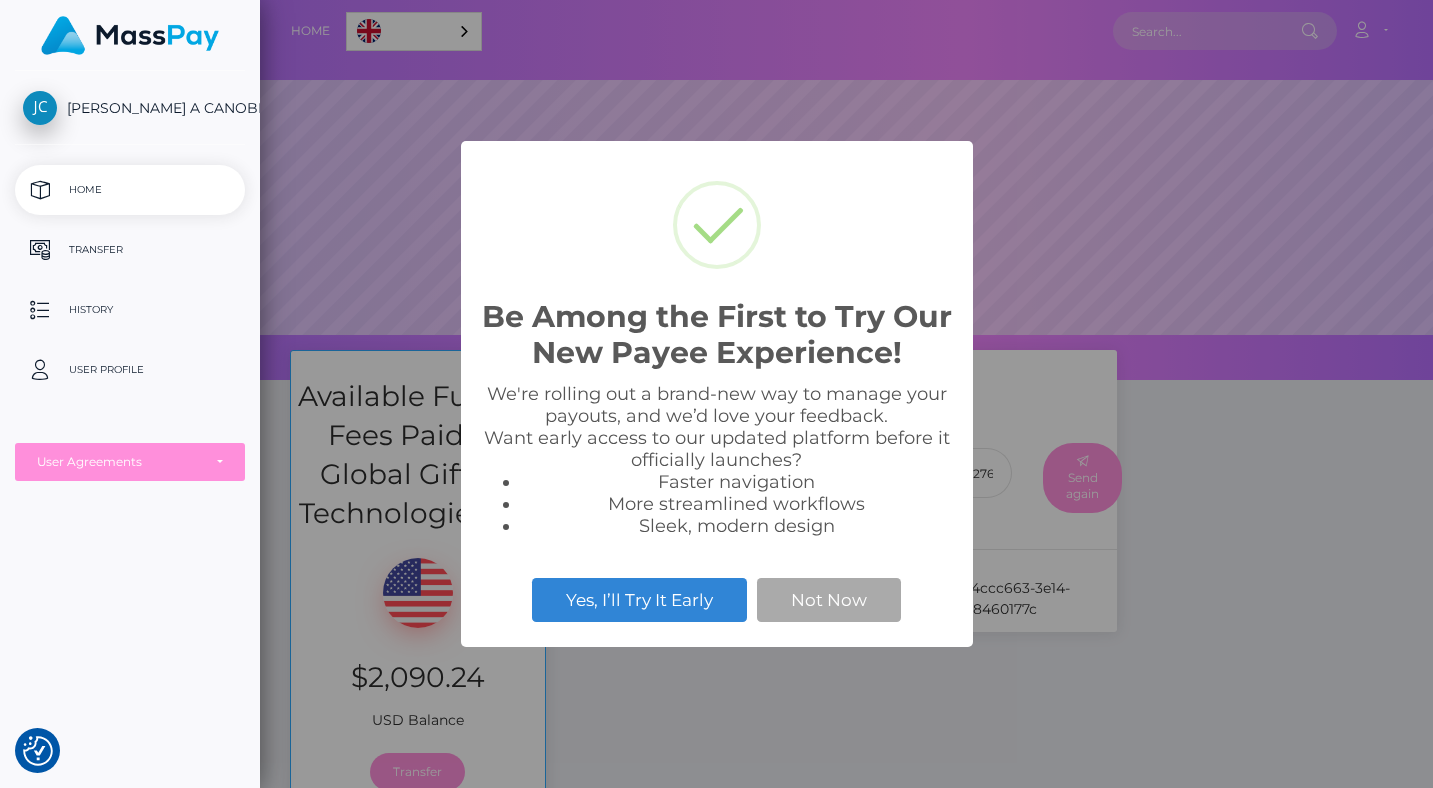 scroll, scrollTop: 0, scrollLeft: 0, axis: both 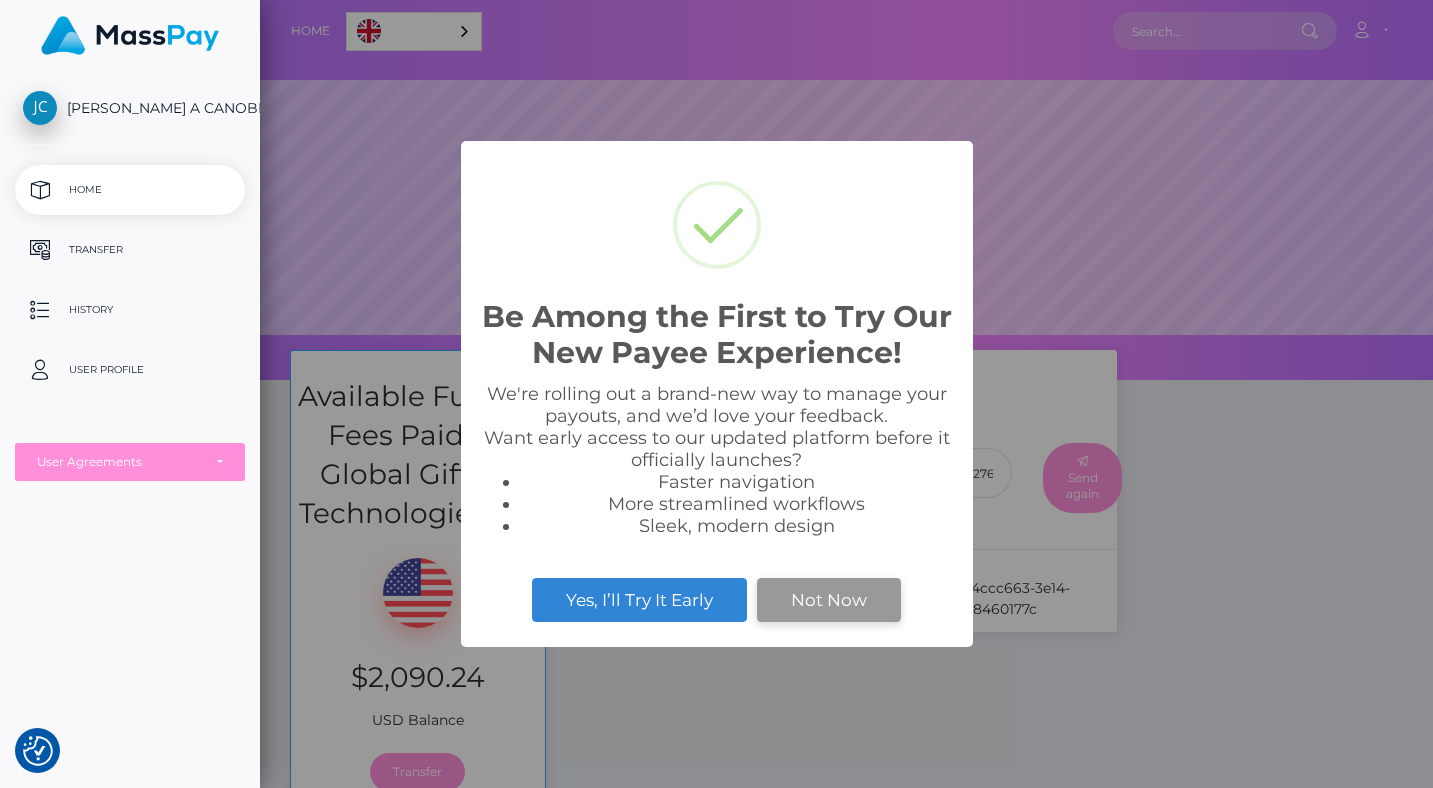 click on "Not Now" at bounding box center [829, 600] 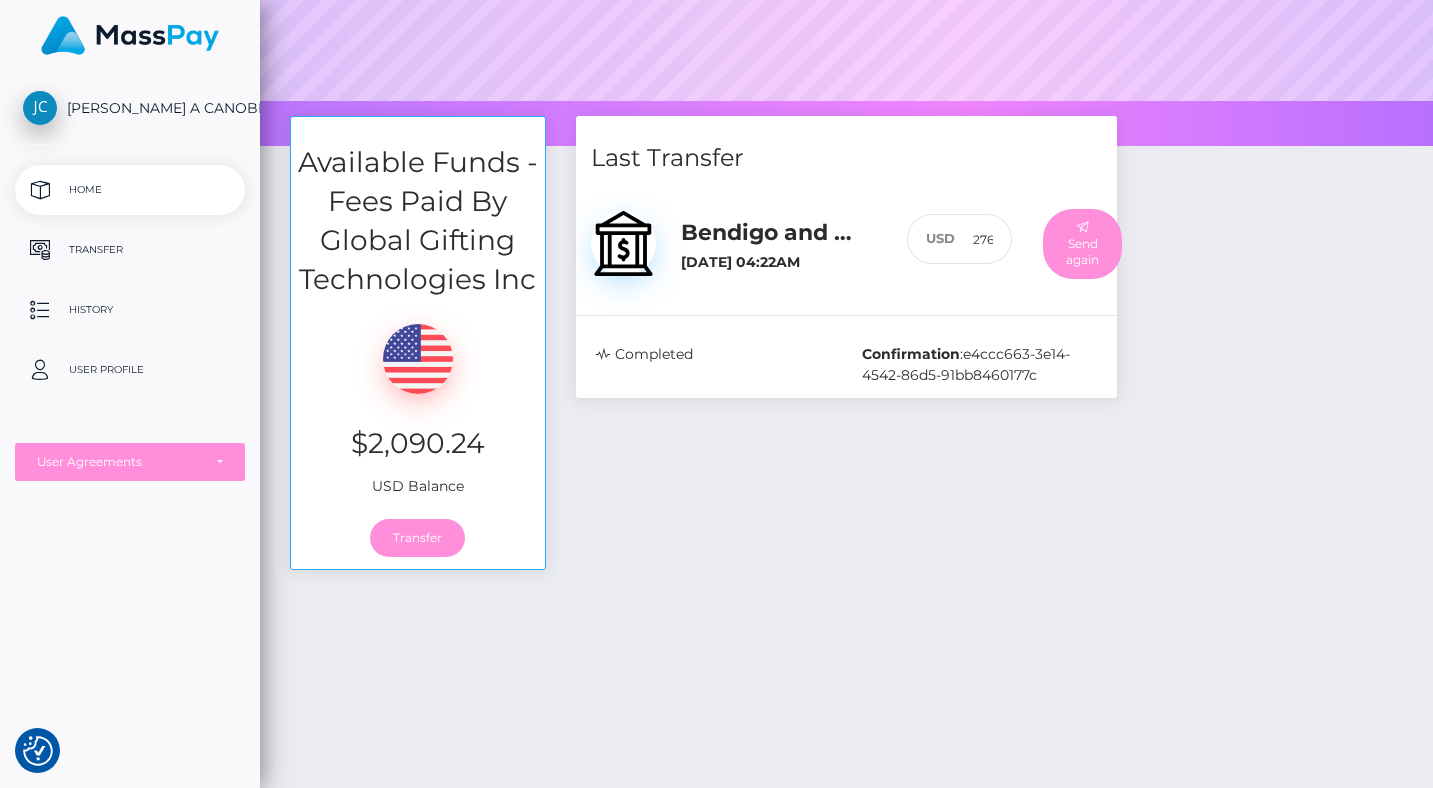 scroll, scrollTop: 257, scrollLeft: 0, axis: vertical 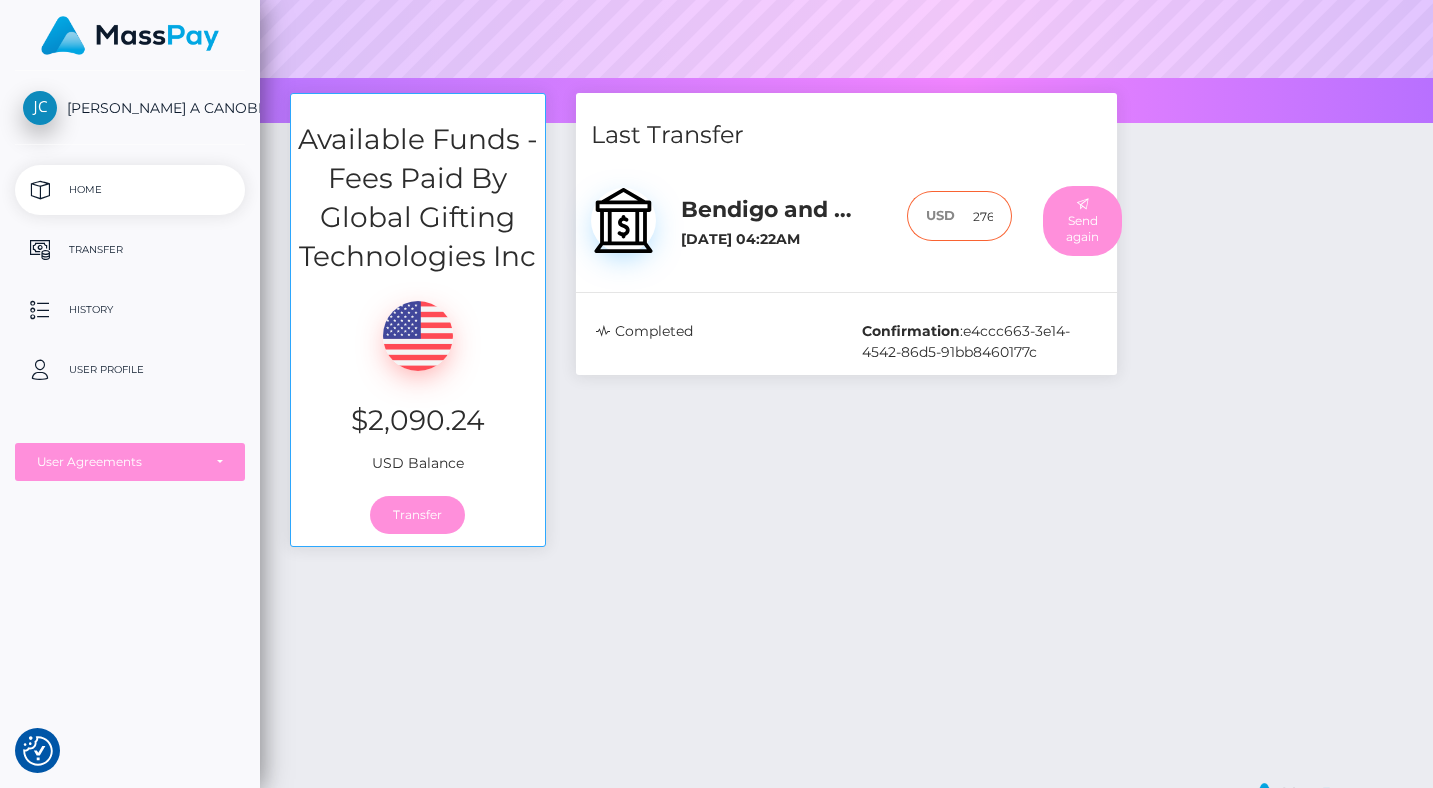 click on "276" at bounding box center [983, 216] 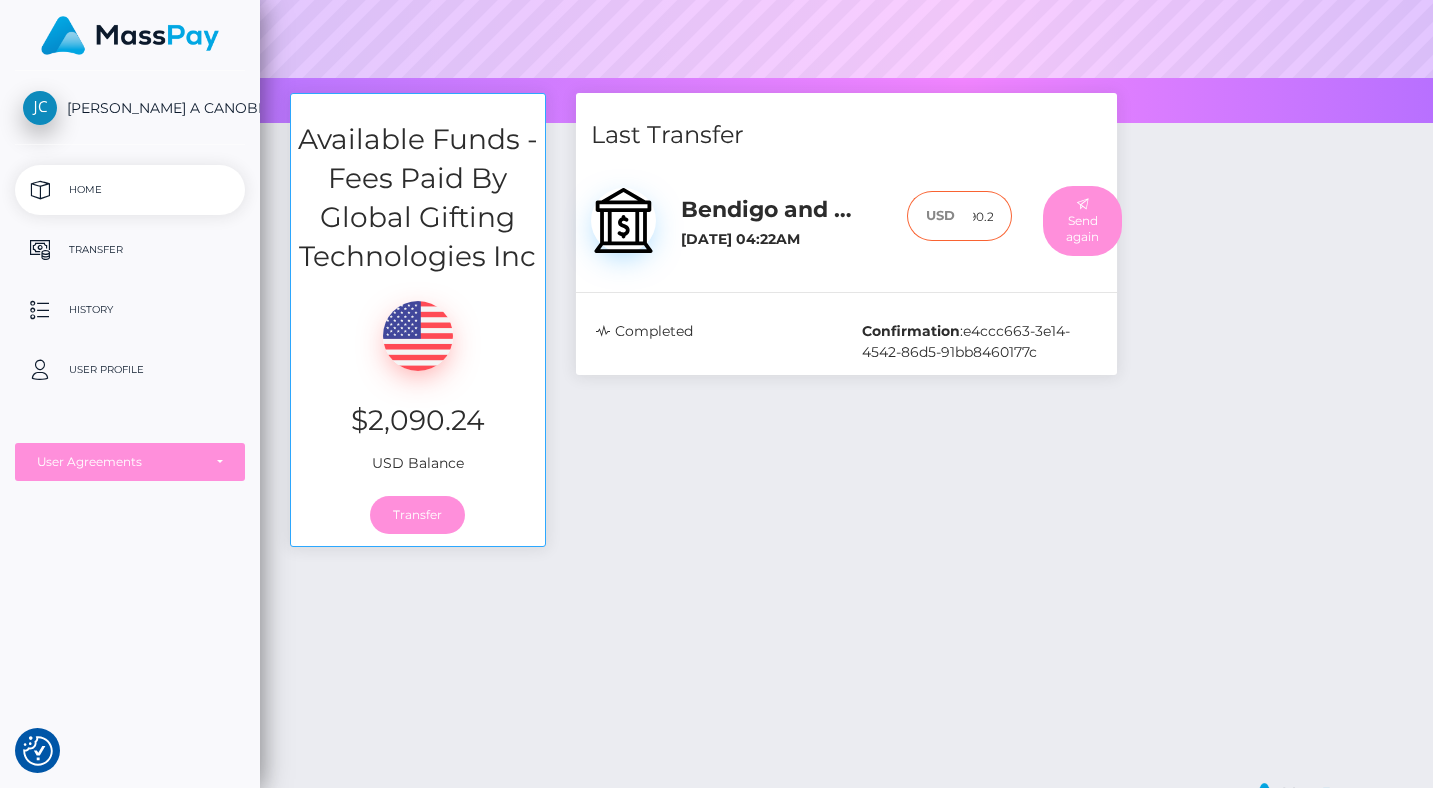 scroll, scrollTop: 0, scrollLeft: 26, axis: horizontal 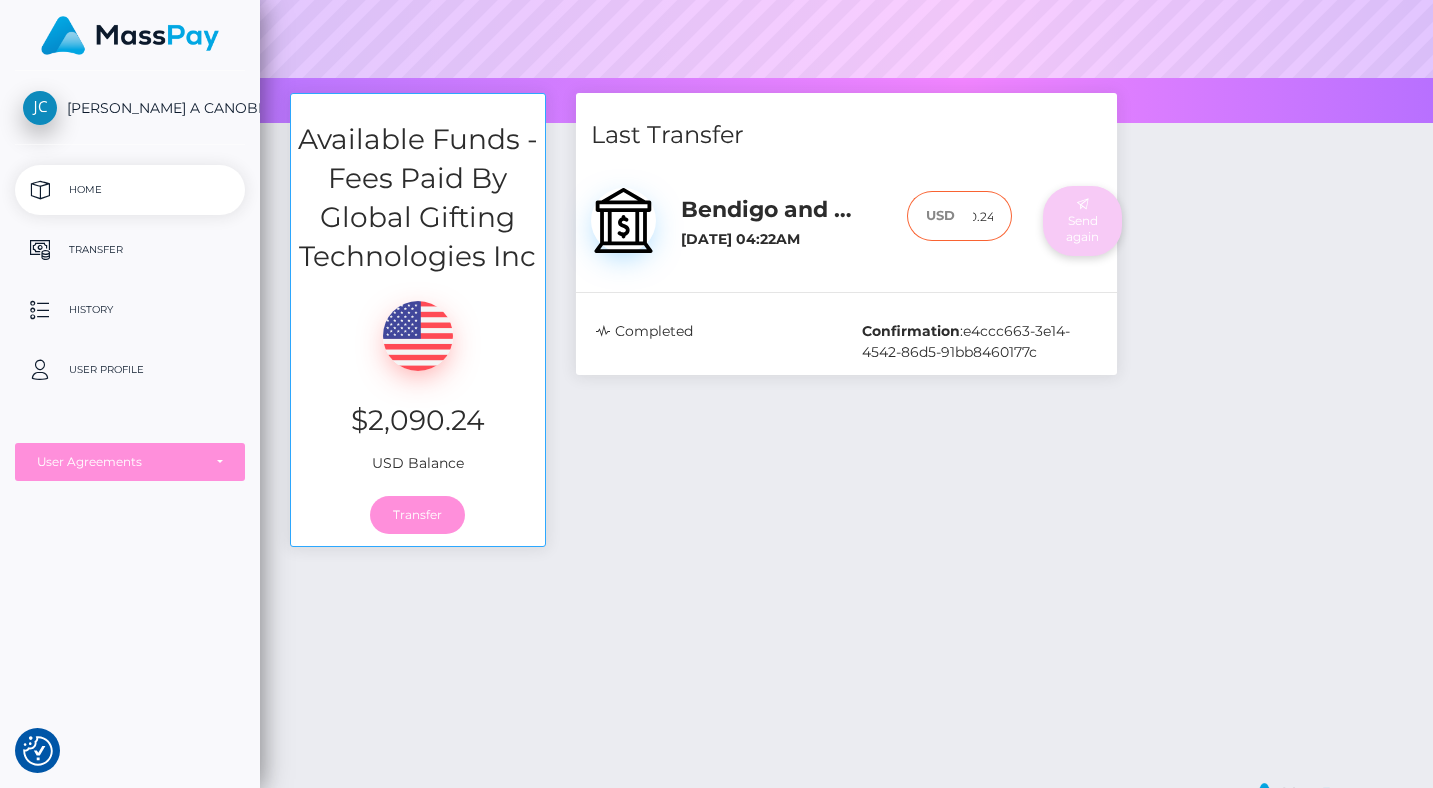 type on "2090.24" 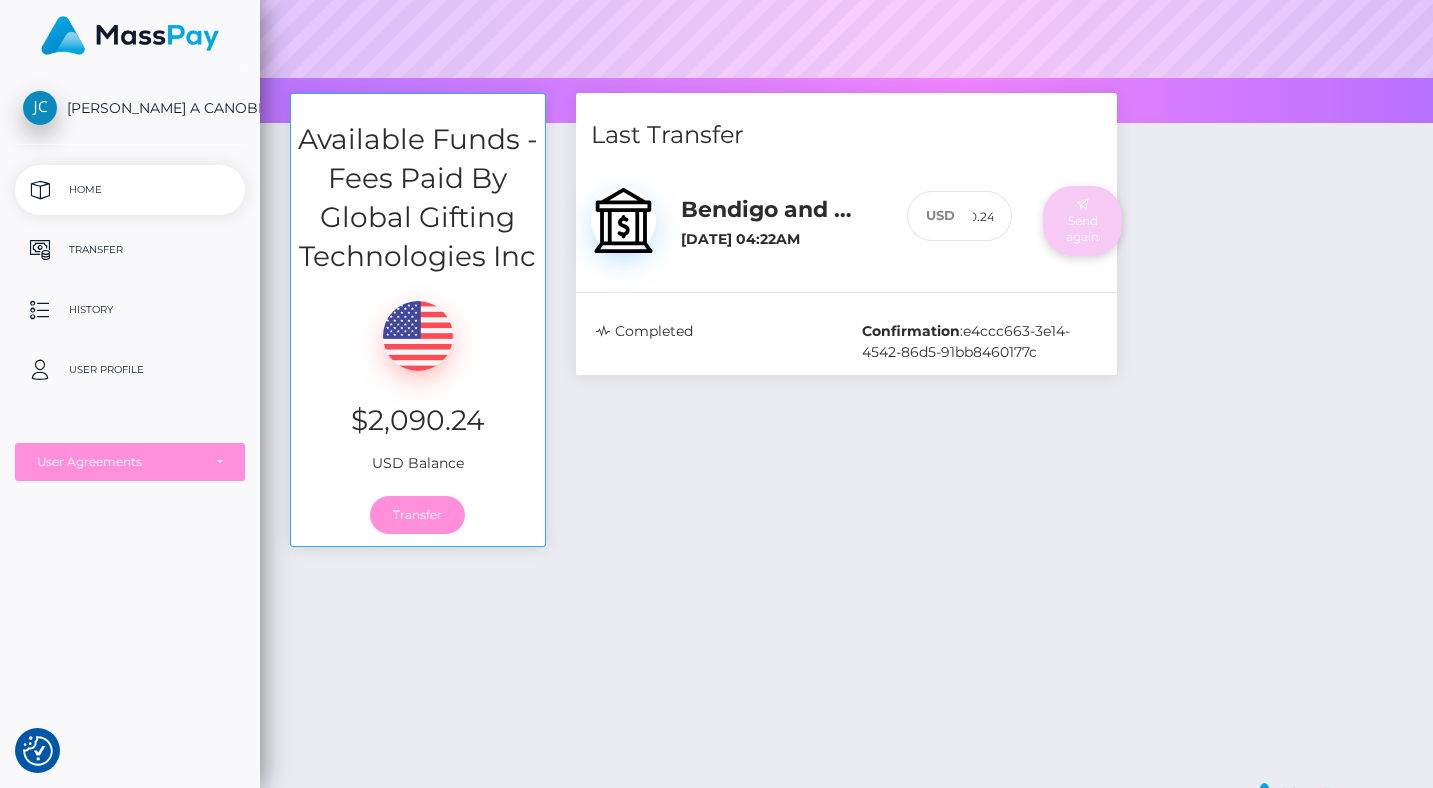 scroll, scrollTop: 0, scrollLeft: 0, axis: both 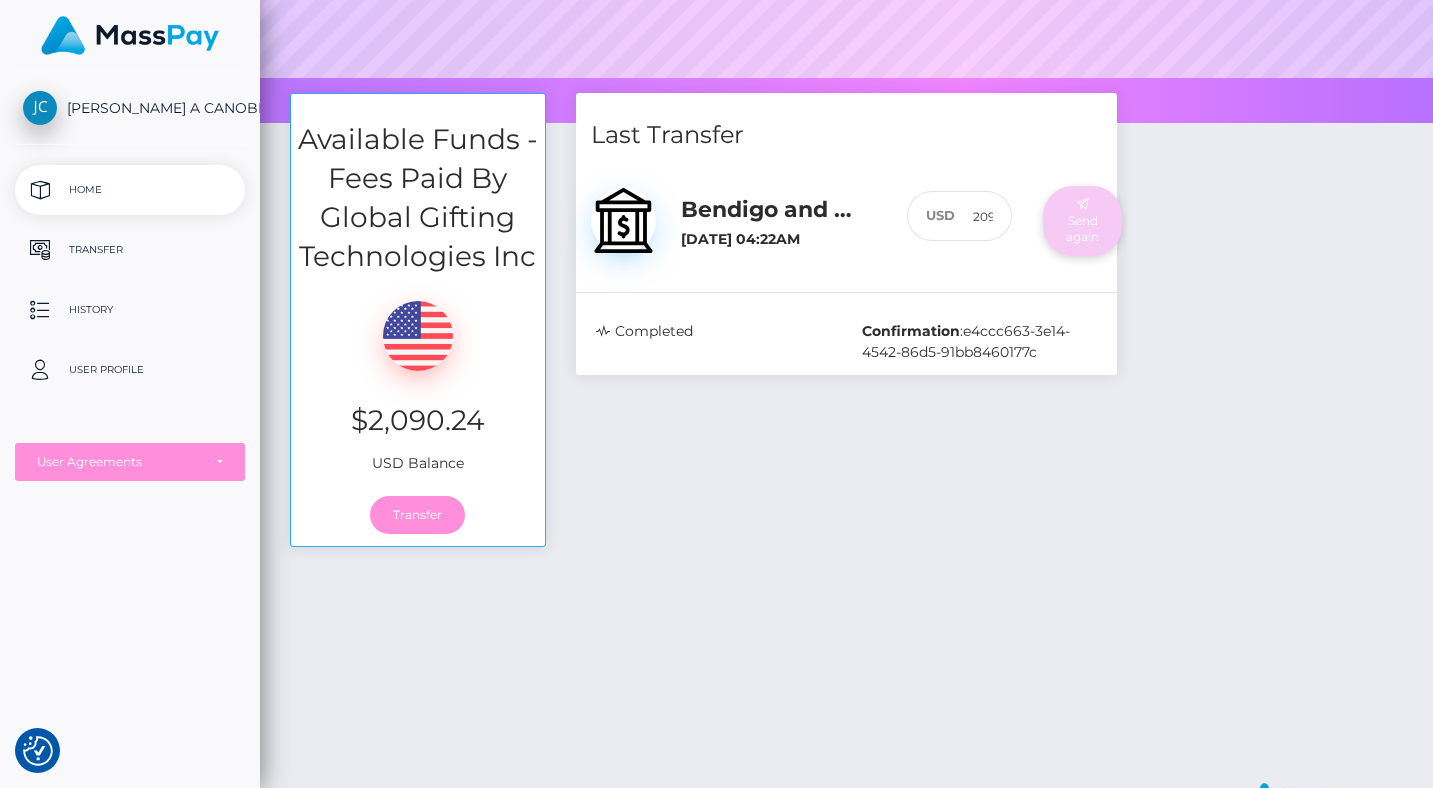 click on "Send again" at bounding box center [1082, 221] 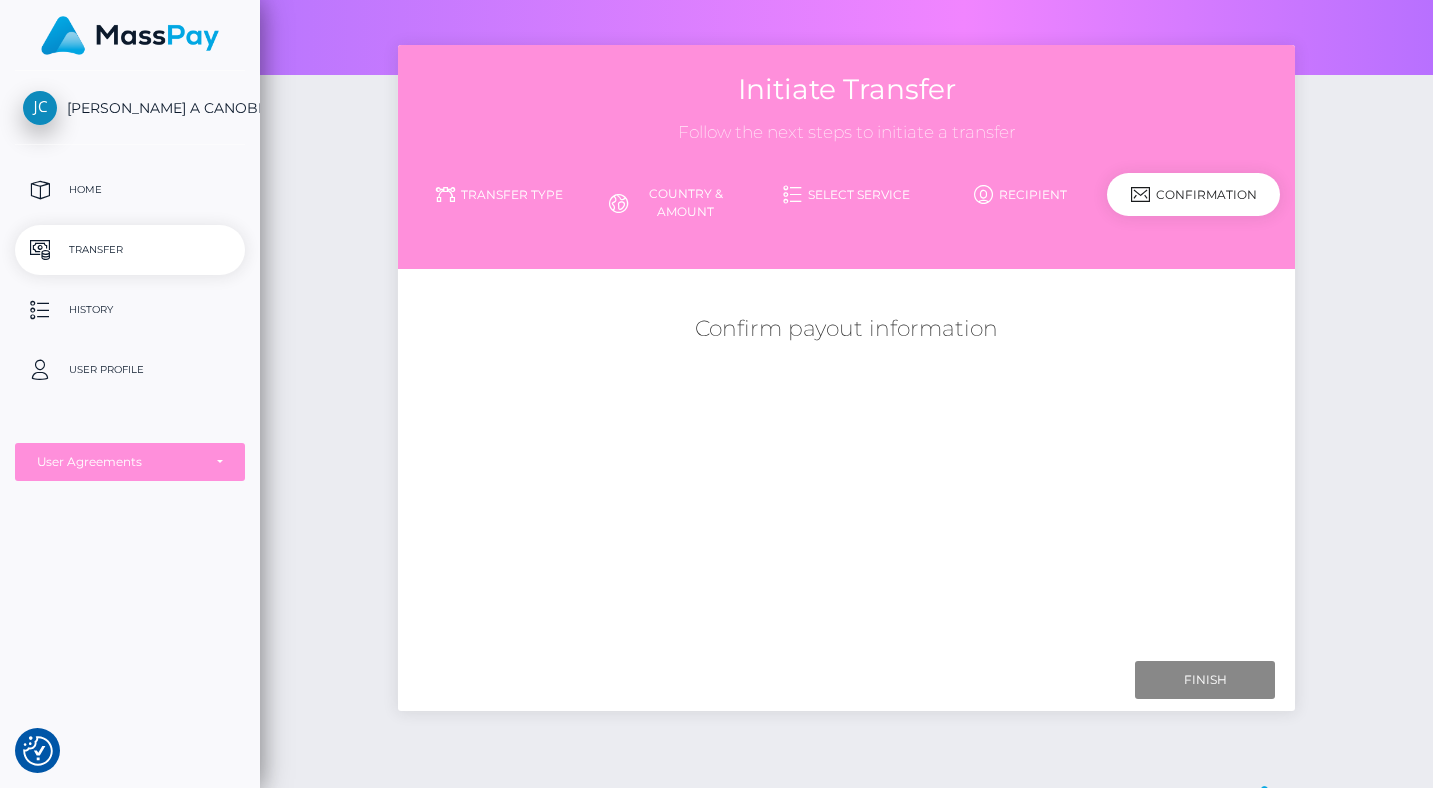 scroll, scrollTop: 129, scrollLeft: 0, axis: vertical 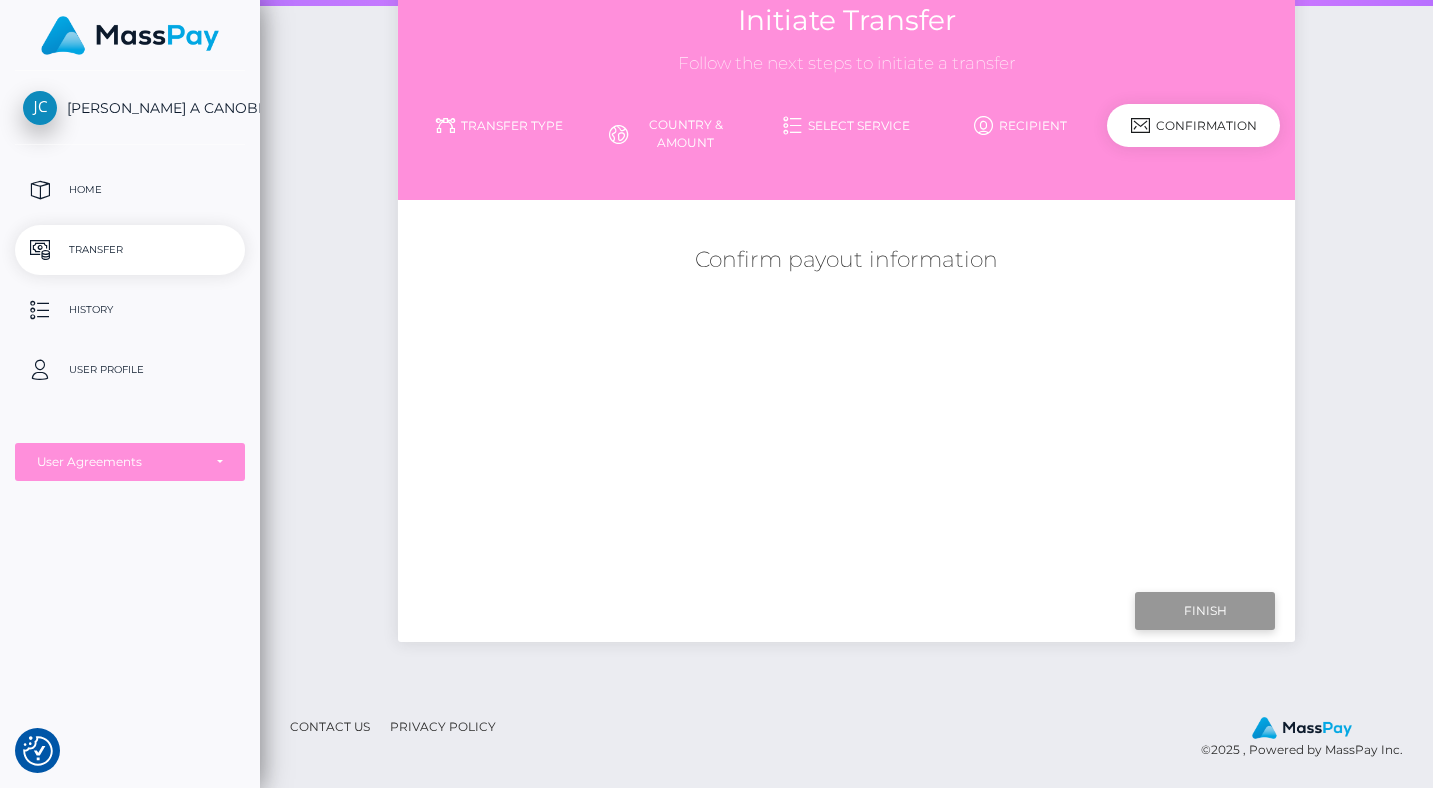 click on "Finish" at bounding box center [1205, 611] 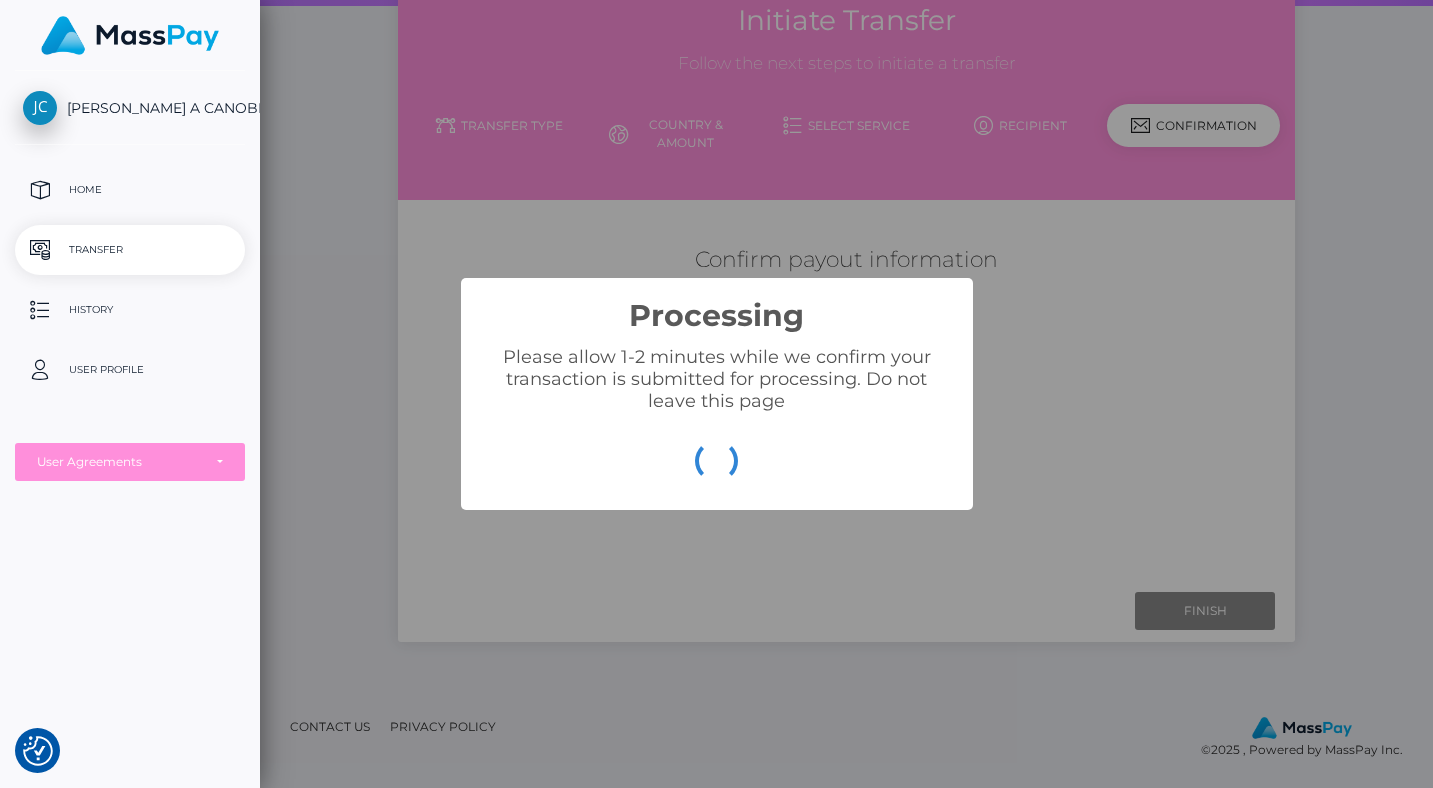 click on "Processing × Please allow 1-2 minutes while we confirm your transaction is submitted for processing. Do not leave this page OK Cancel" at bounding box center (716, 394) 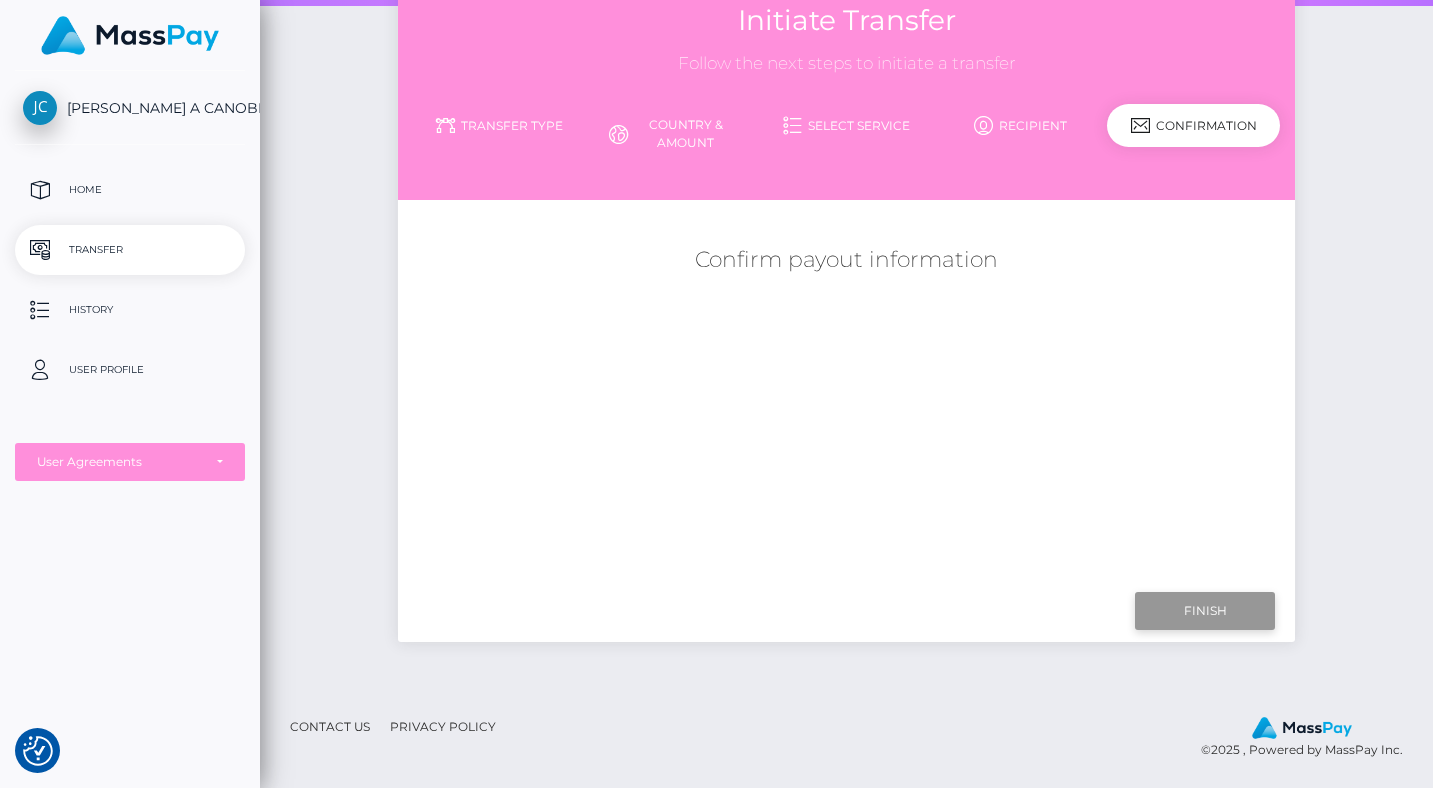 click on "Finish" at bounding box center [1205, 611] 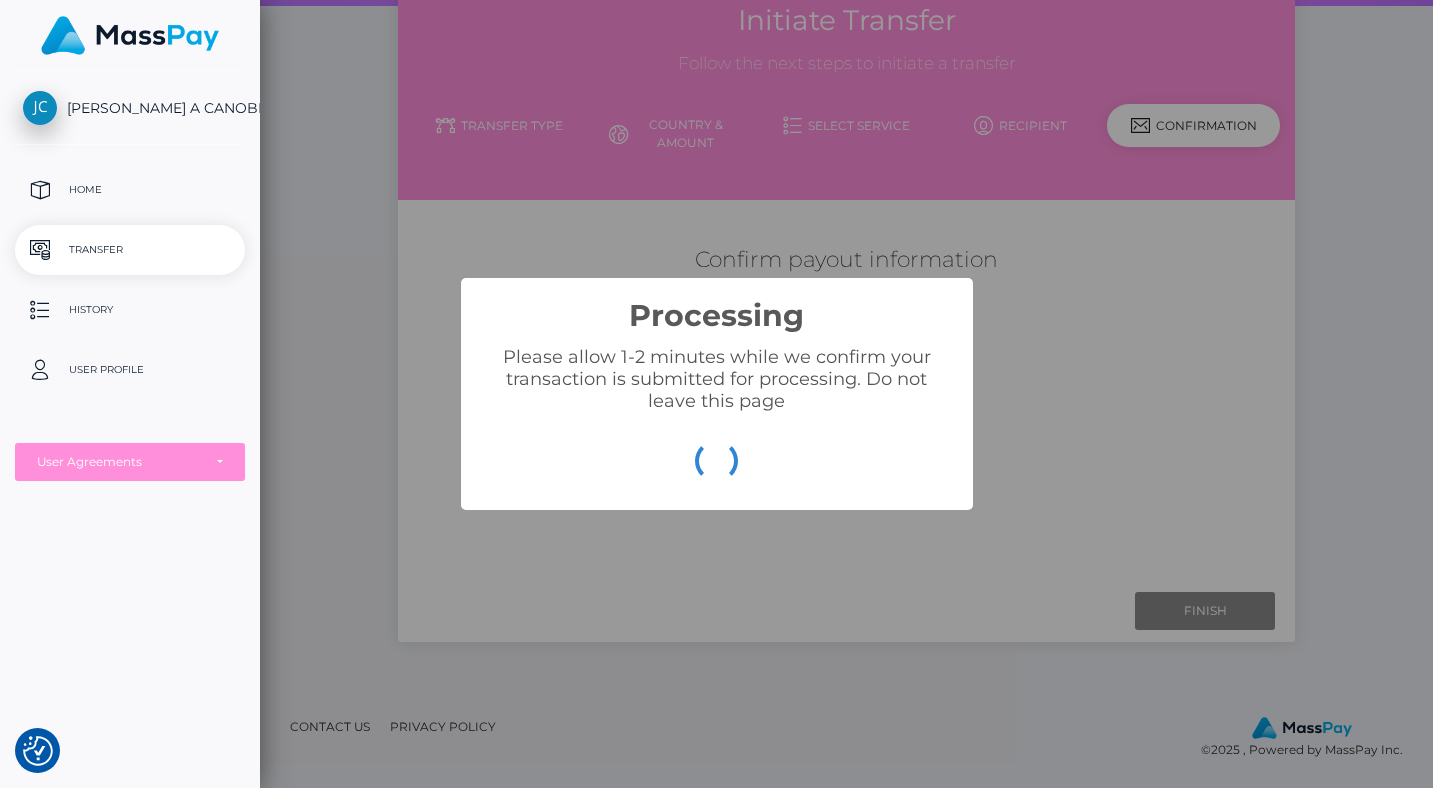 click on "Processing × Please allow 1-2 minutes while we confirm your transaction is submitted for processing. Do not leave this page OK Cancel" at bounding box center (716, 394) 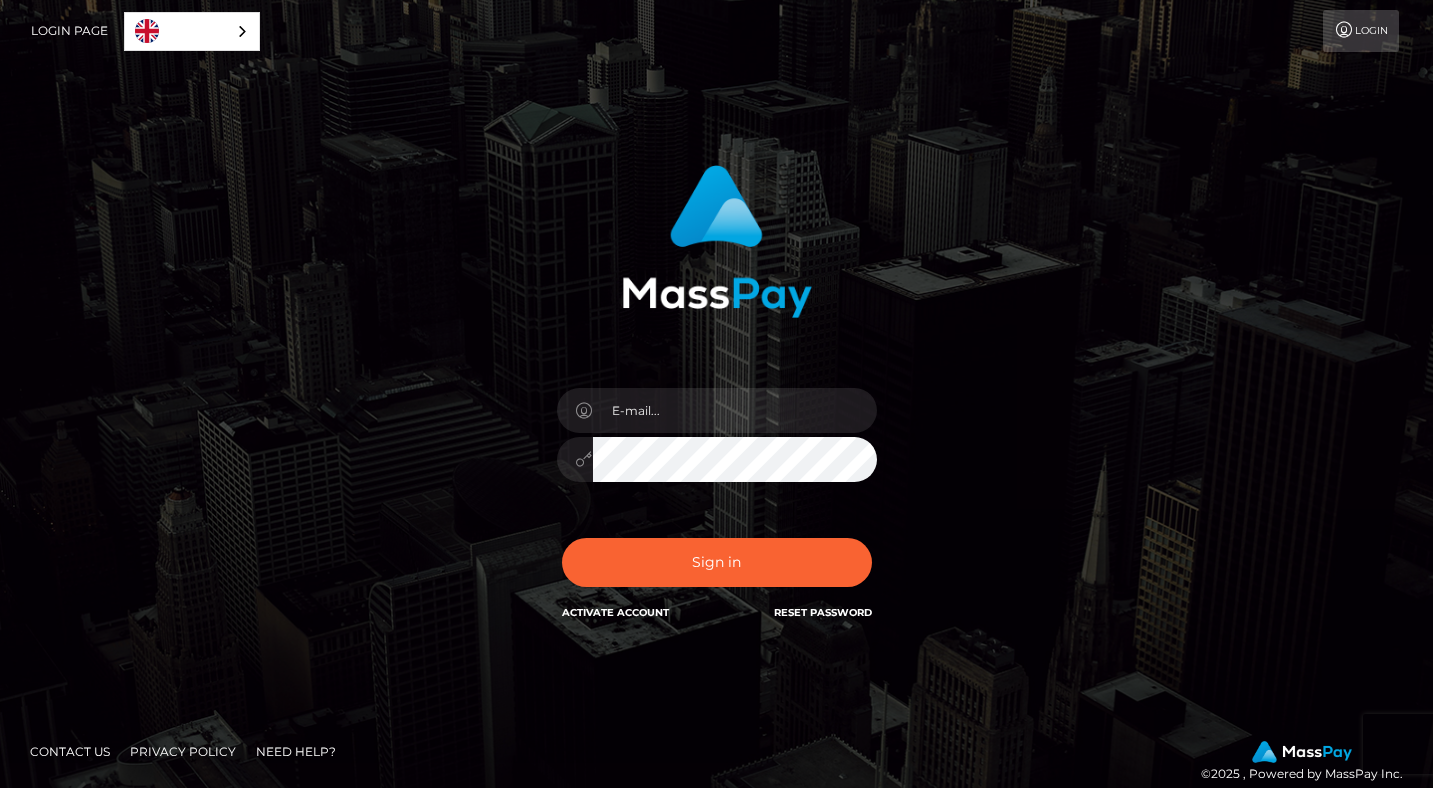 scroll, scrollTop: 0, scrollLeft: 0, axis: both 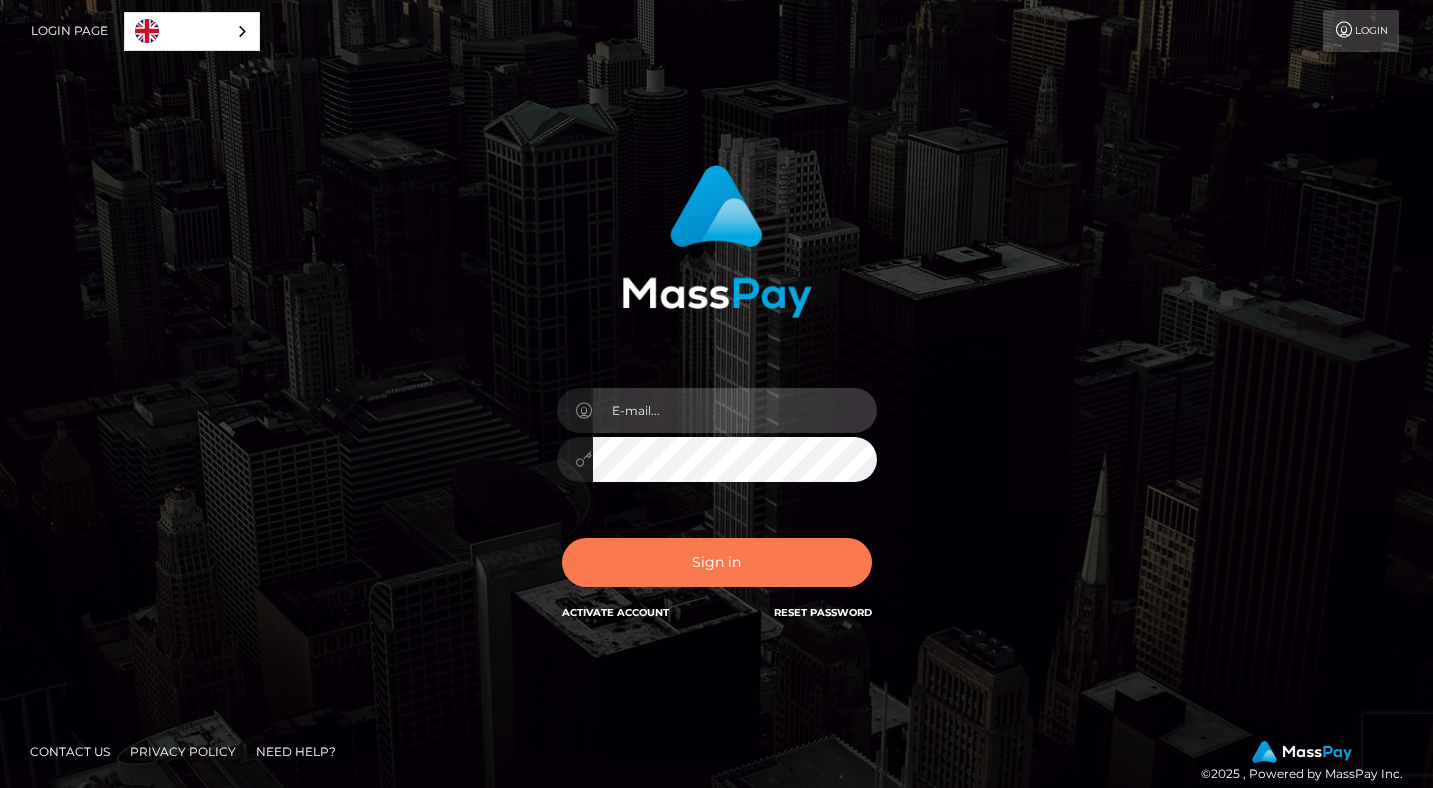 type on "wealthygirlco@gmail.com" 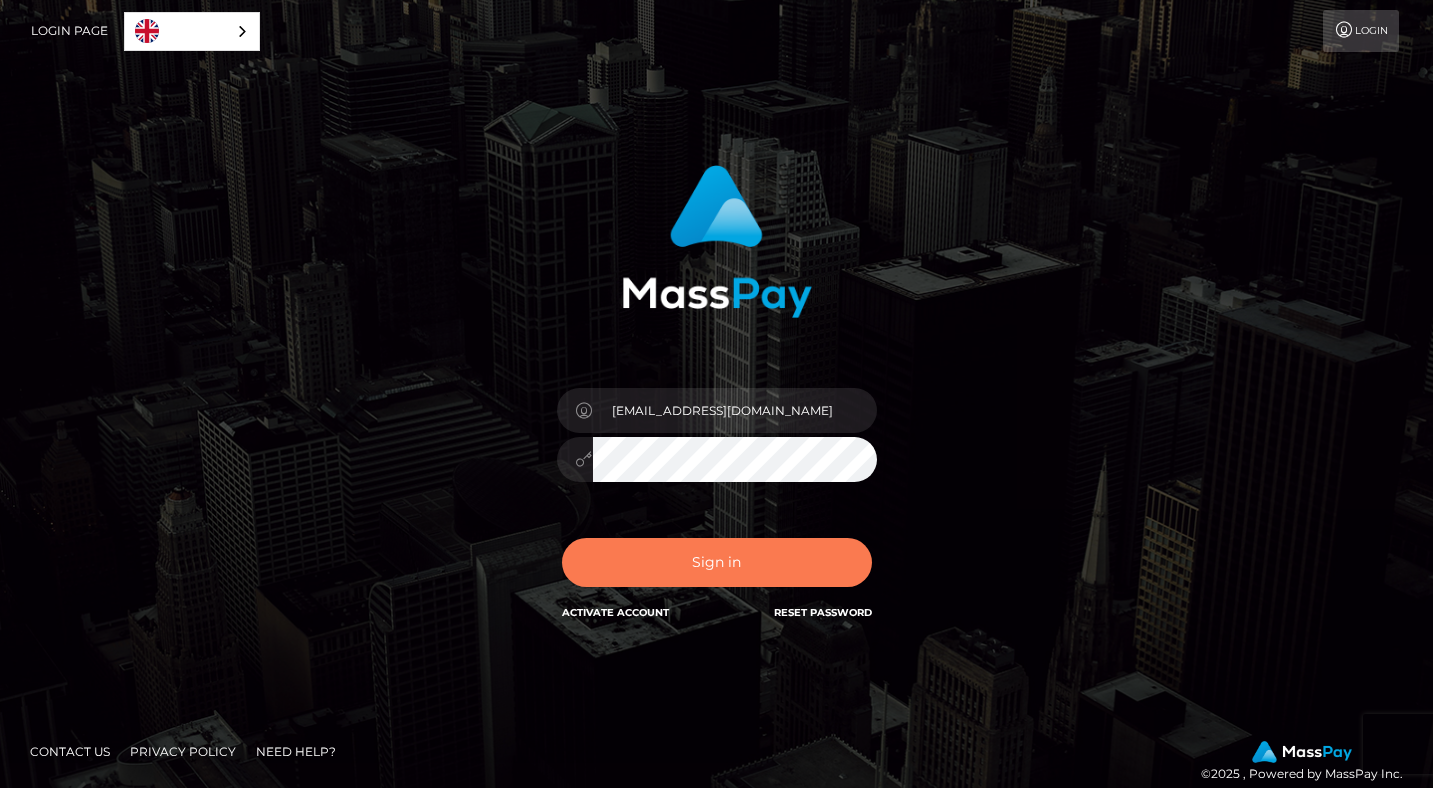 click on "Sign in" at bounding box center (717, 562) 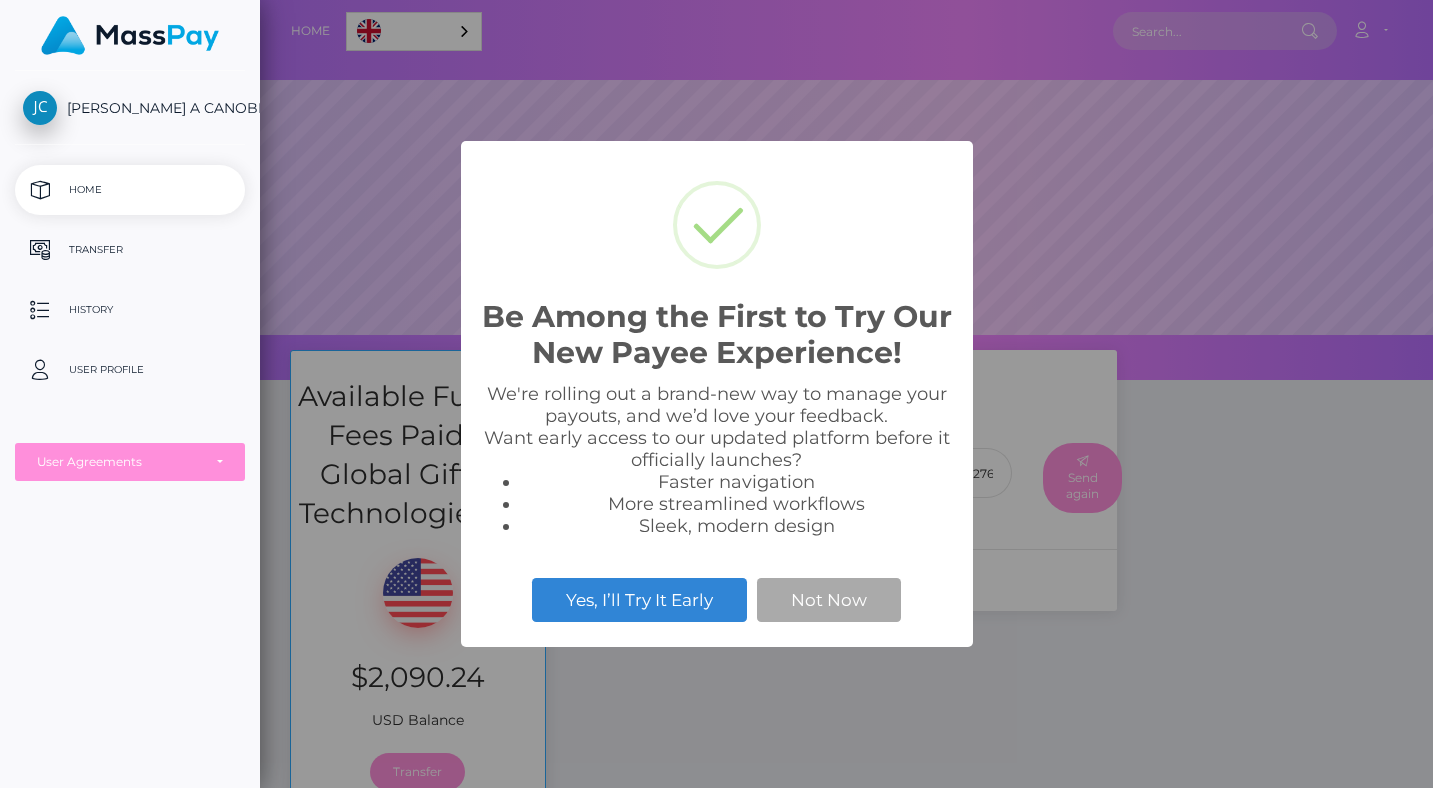 scroll, scrollTop: 0, scrollLeft: 0, axis: both 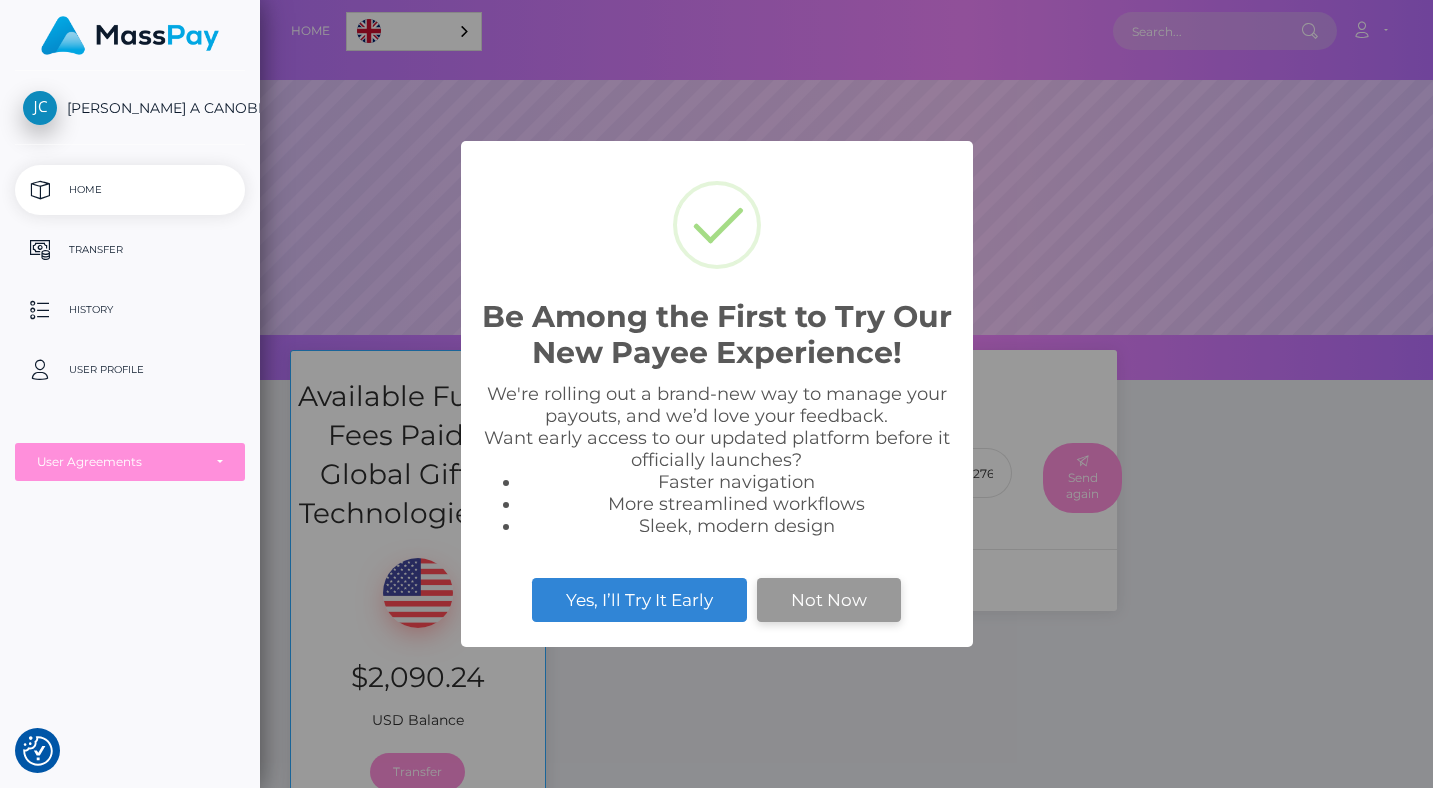 click on "Not Now" at bounding box center [829, 600] 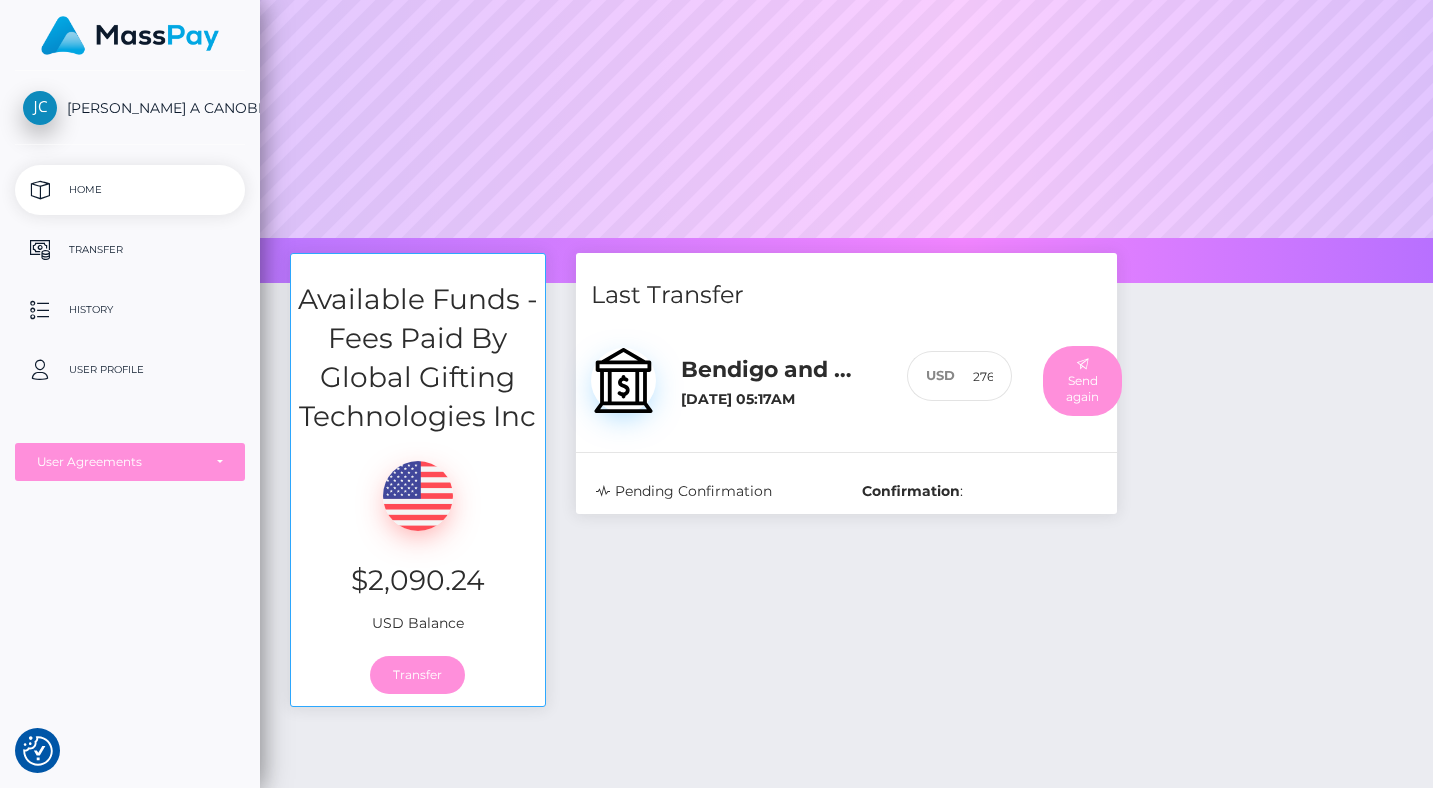 scroll, scrollTop: 121, scrollLeft: 0, axis: vertical 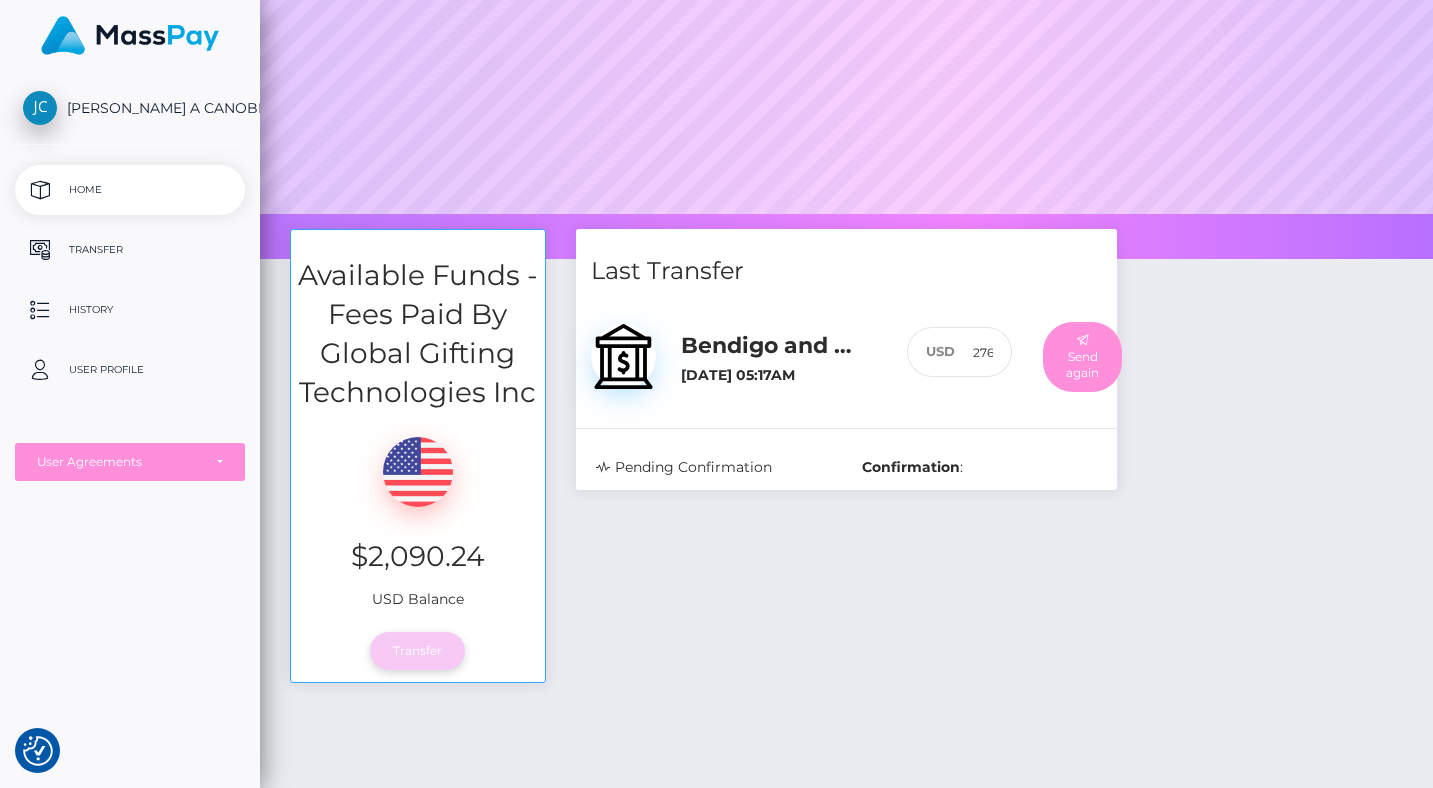 click on "Transfer" at bounding box center [417, 651] 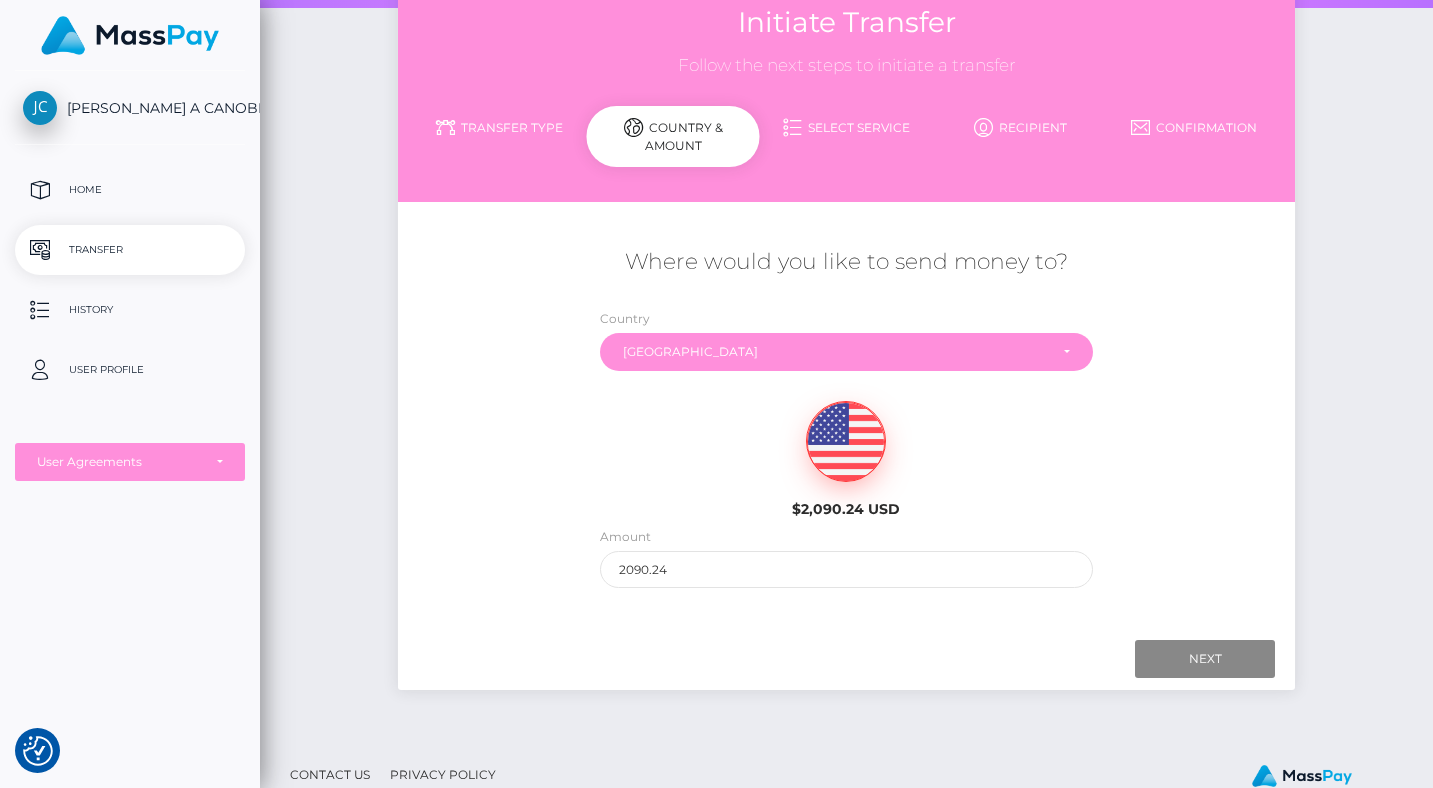 scroll, scrollTop: 159, scrollLeft: 0, axis: vertical 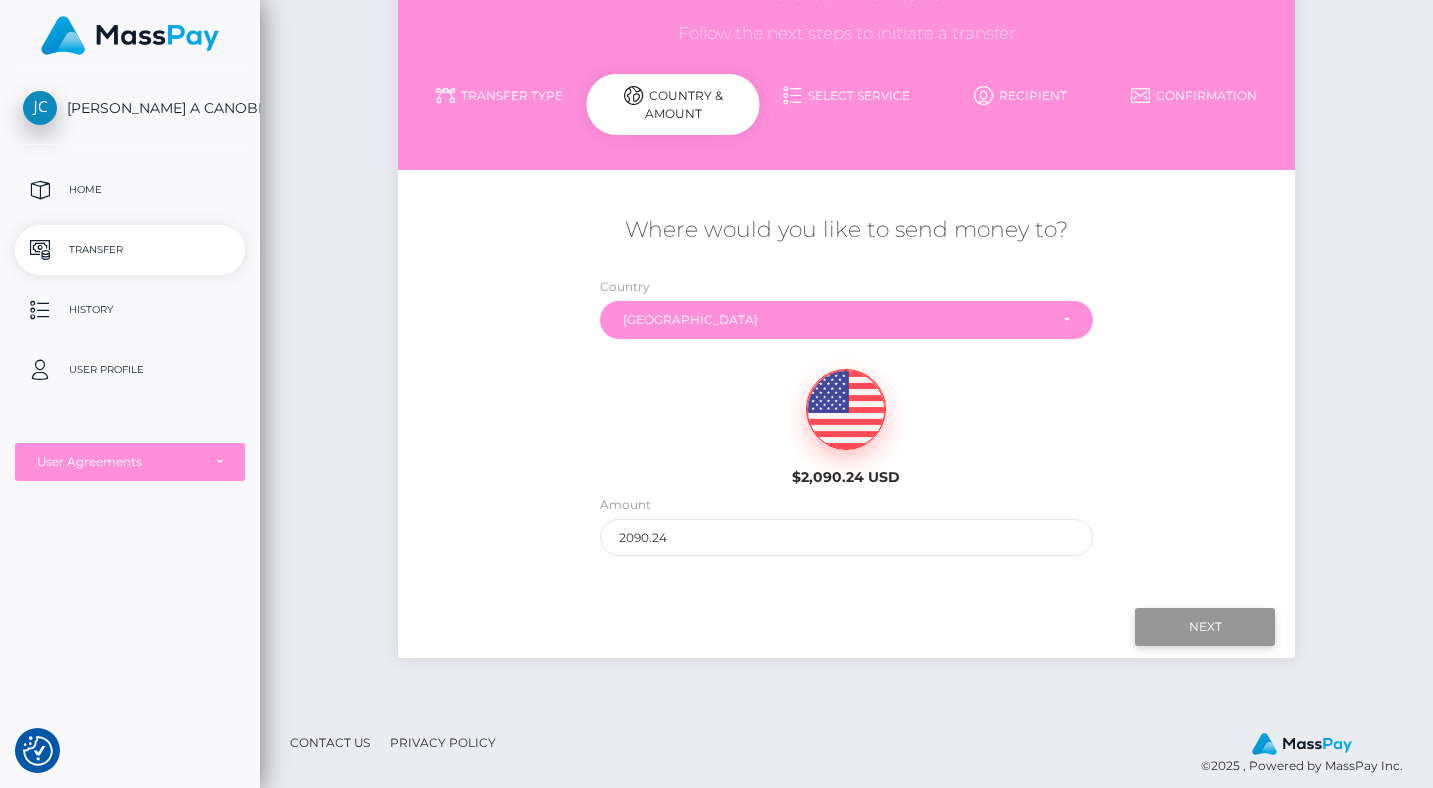 click on "Next" at bounding box center (1205, 627) 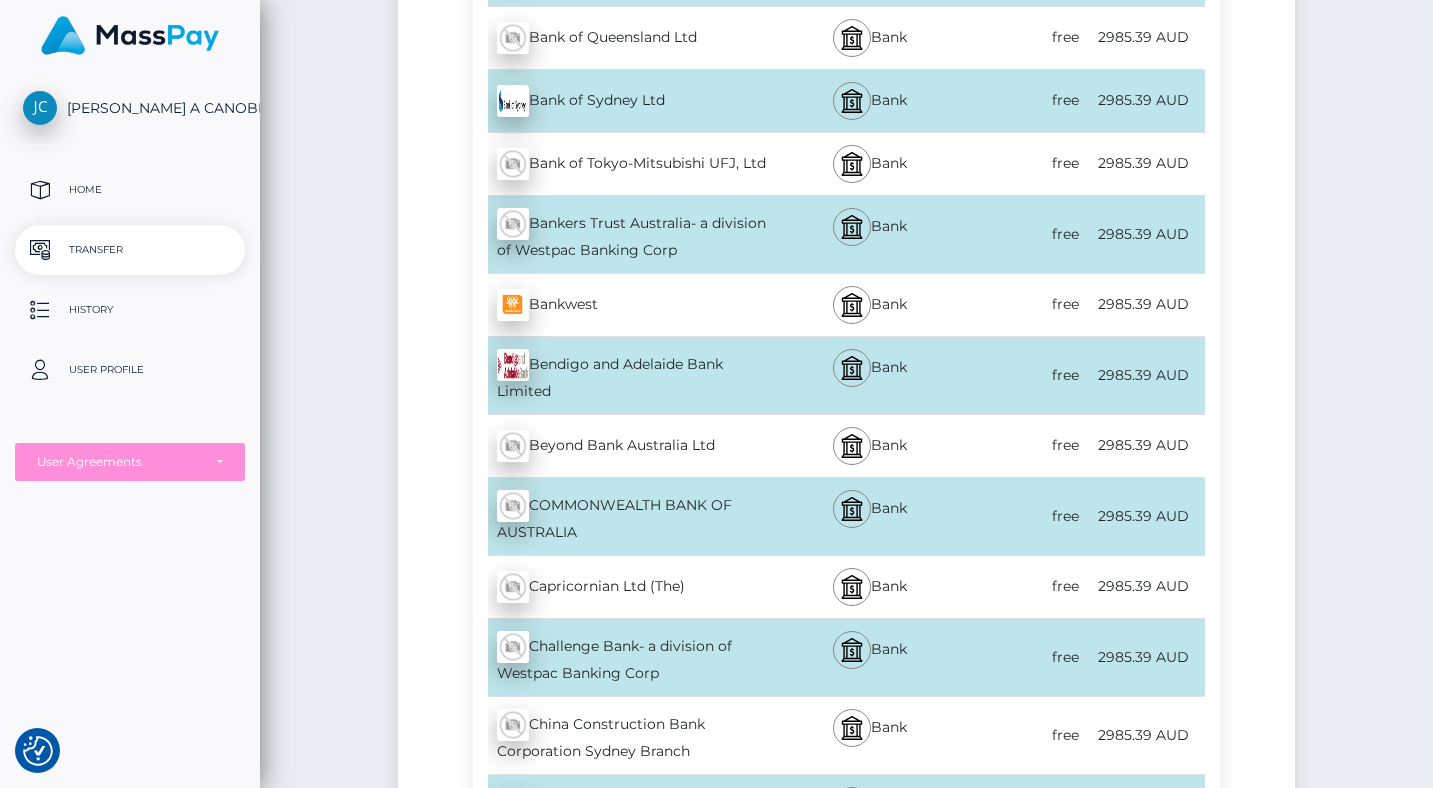 scroll, scrollTop: 2625, scrollLeft: 0, axis: vertical 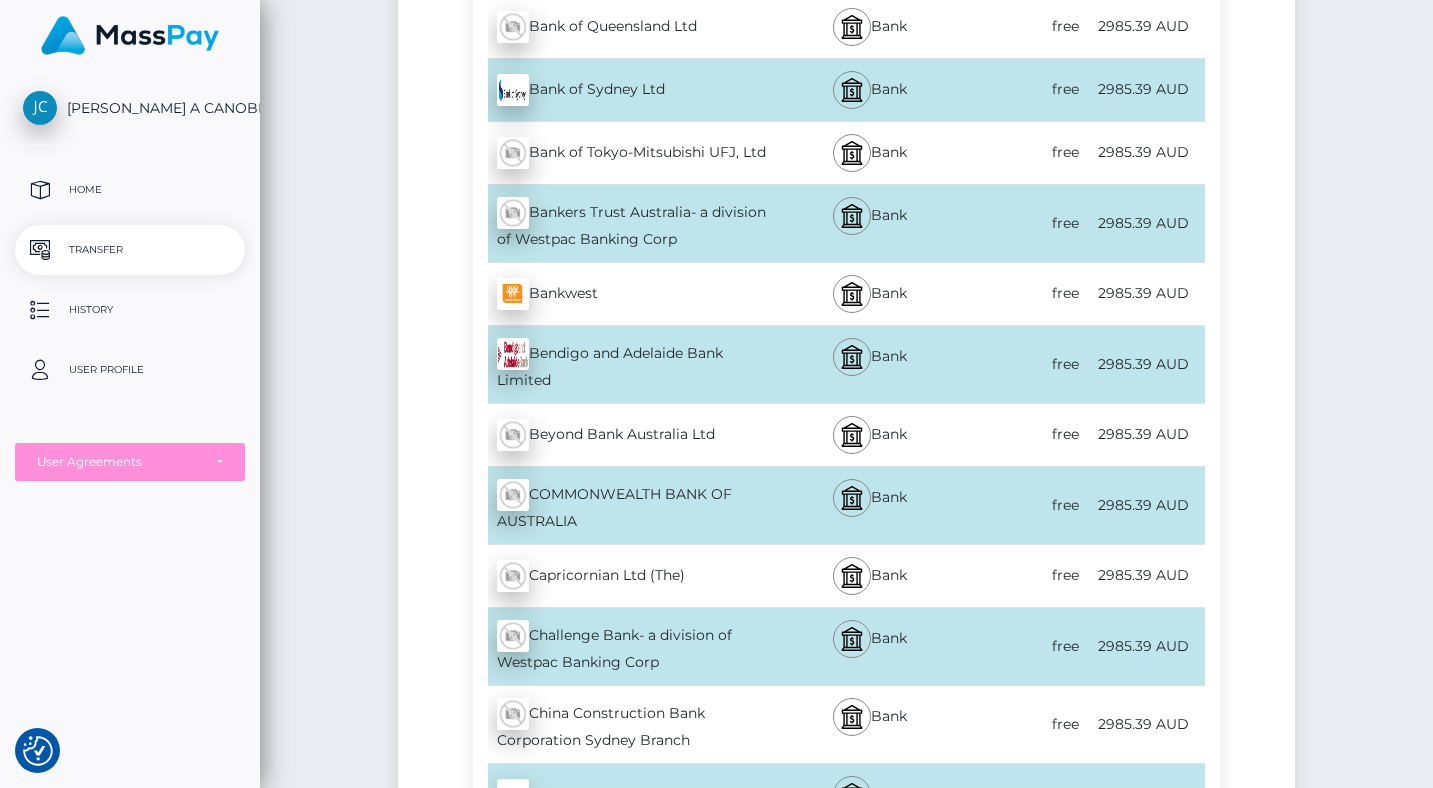 click on "Bendigo and Adelaide Bank Limited  - AUD" at bounding box center (625, 364) 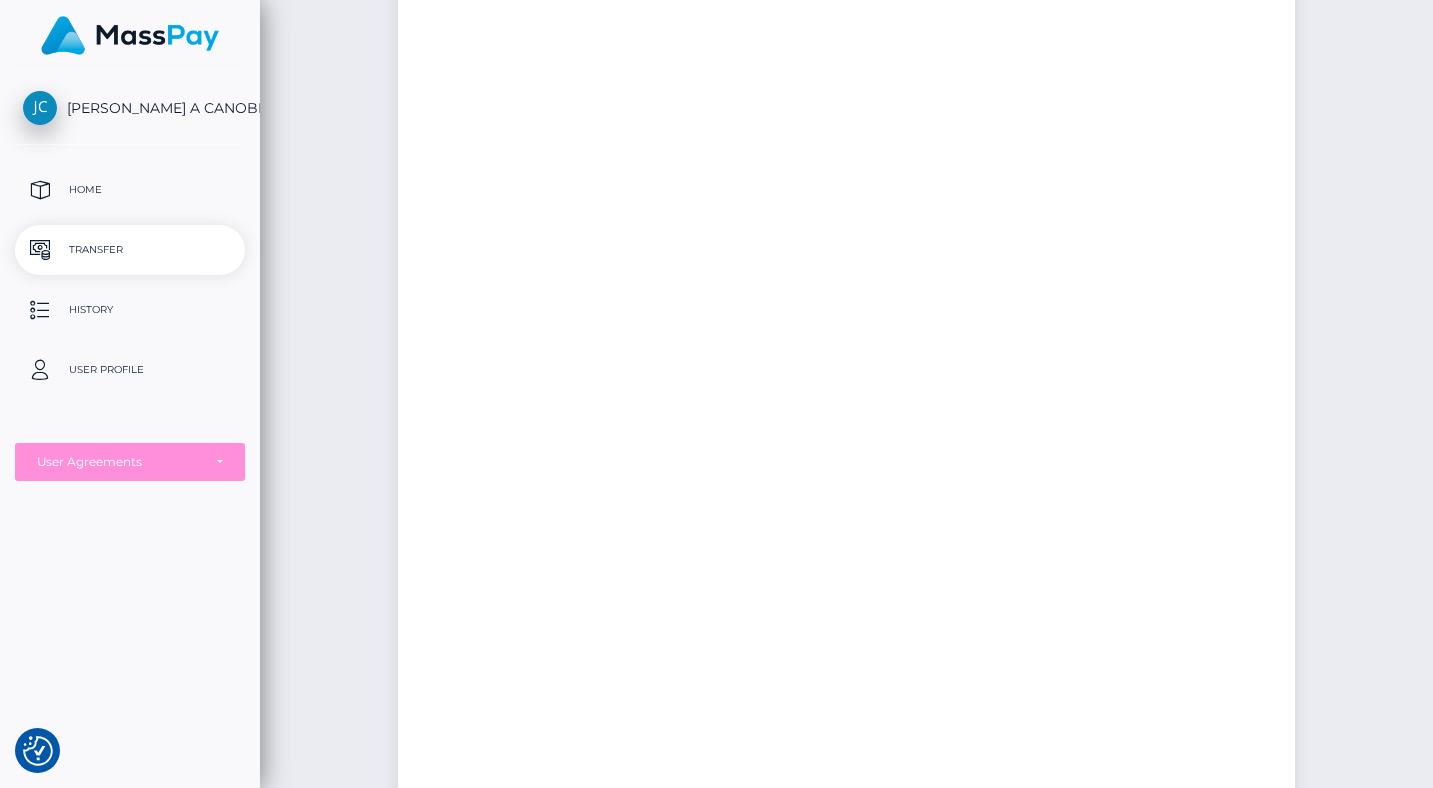 scroll, scrollTop: 0, scrollLeft: 0, axis: both 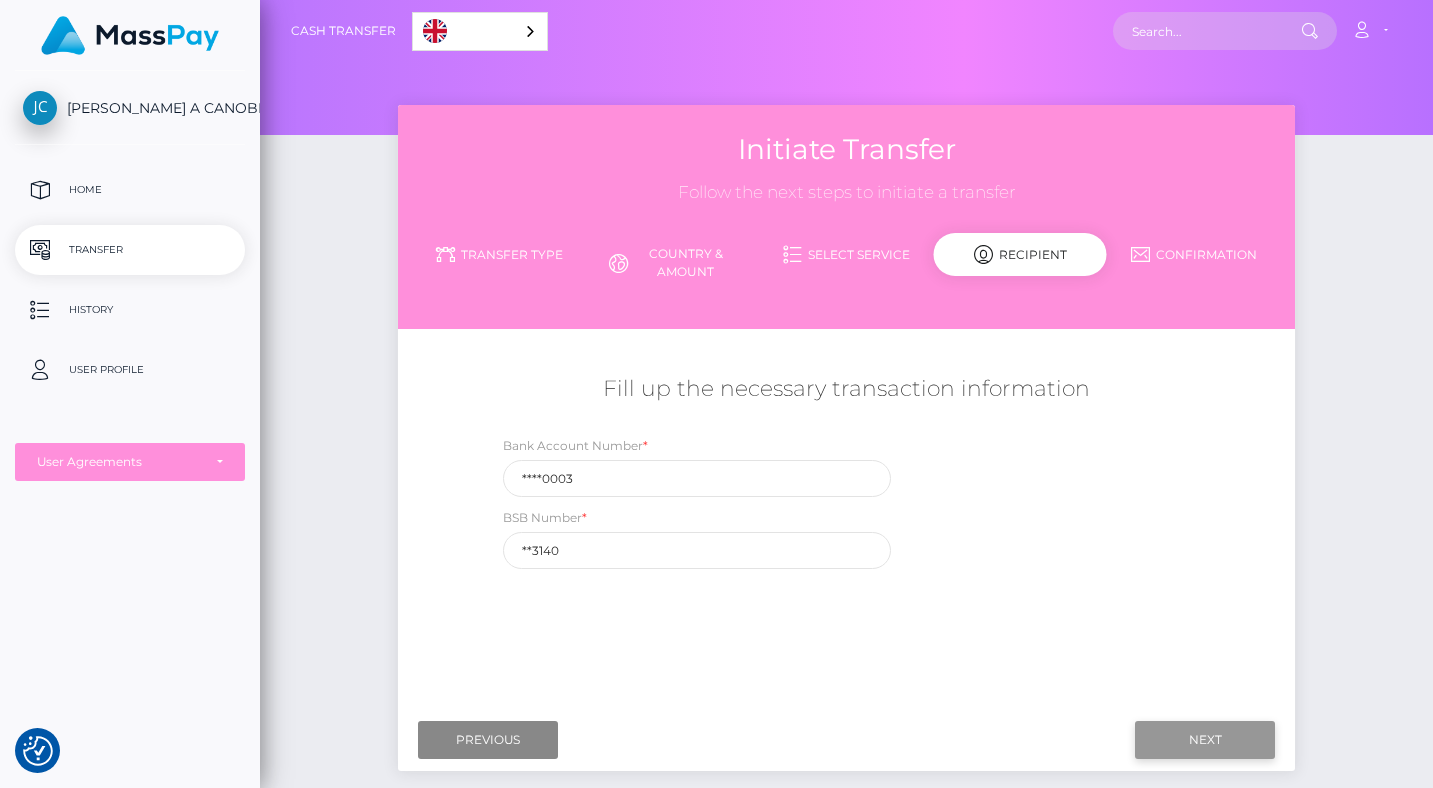 click on "Next" at bounding box center [1205, 740] 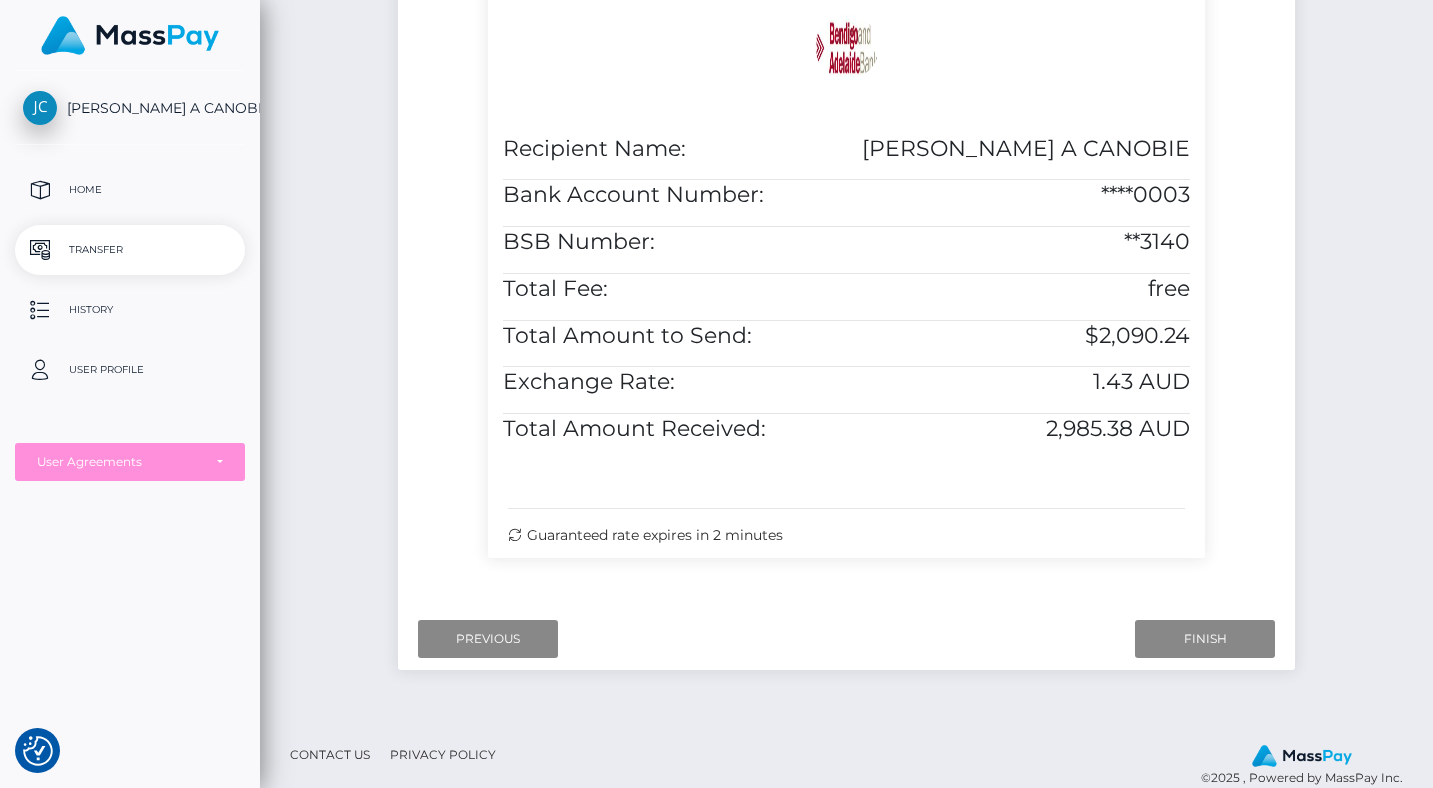 scroll, scrollTop: 583, scrollLeft: 0, axis: vertical 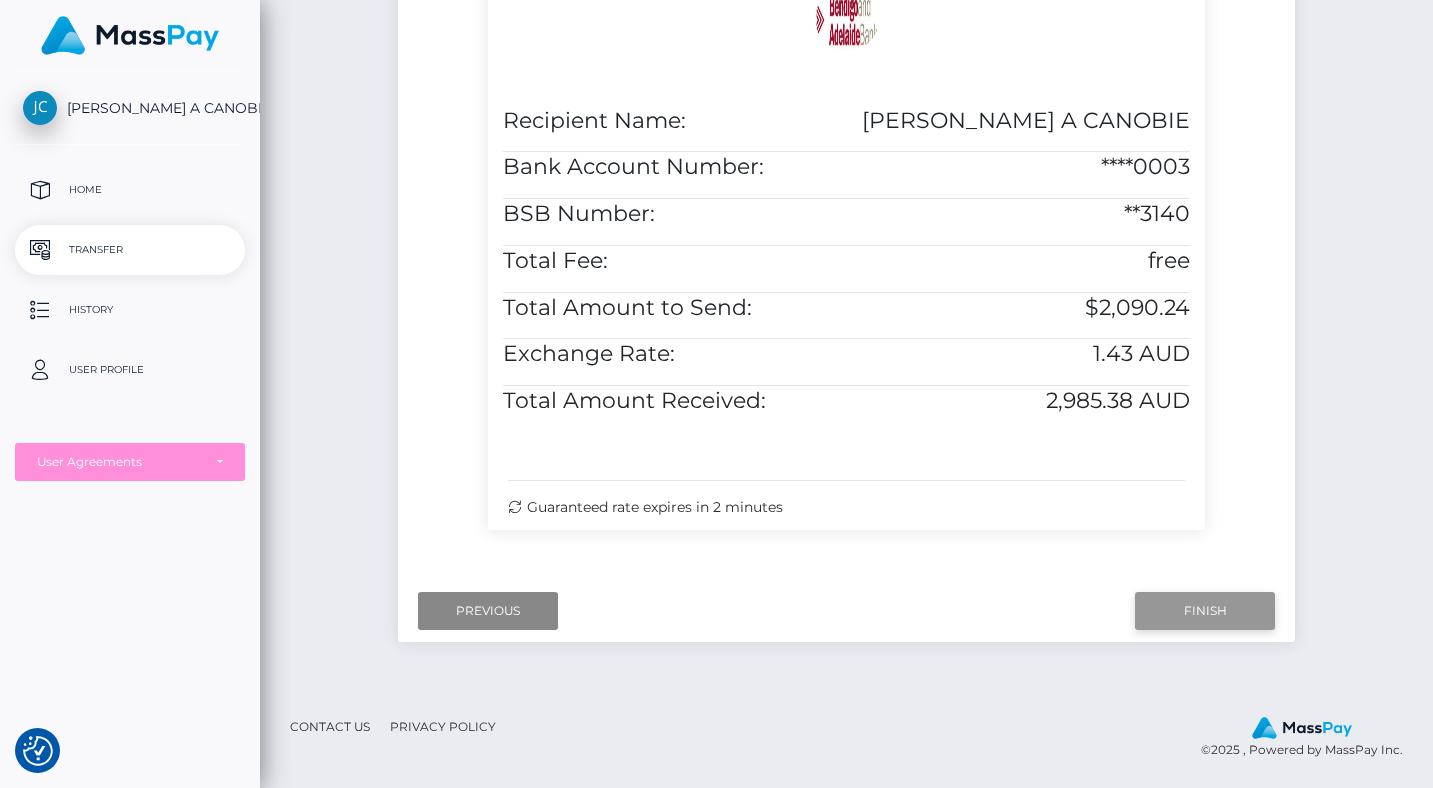 click on "Finish" at bounding box center [1205, 611] 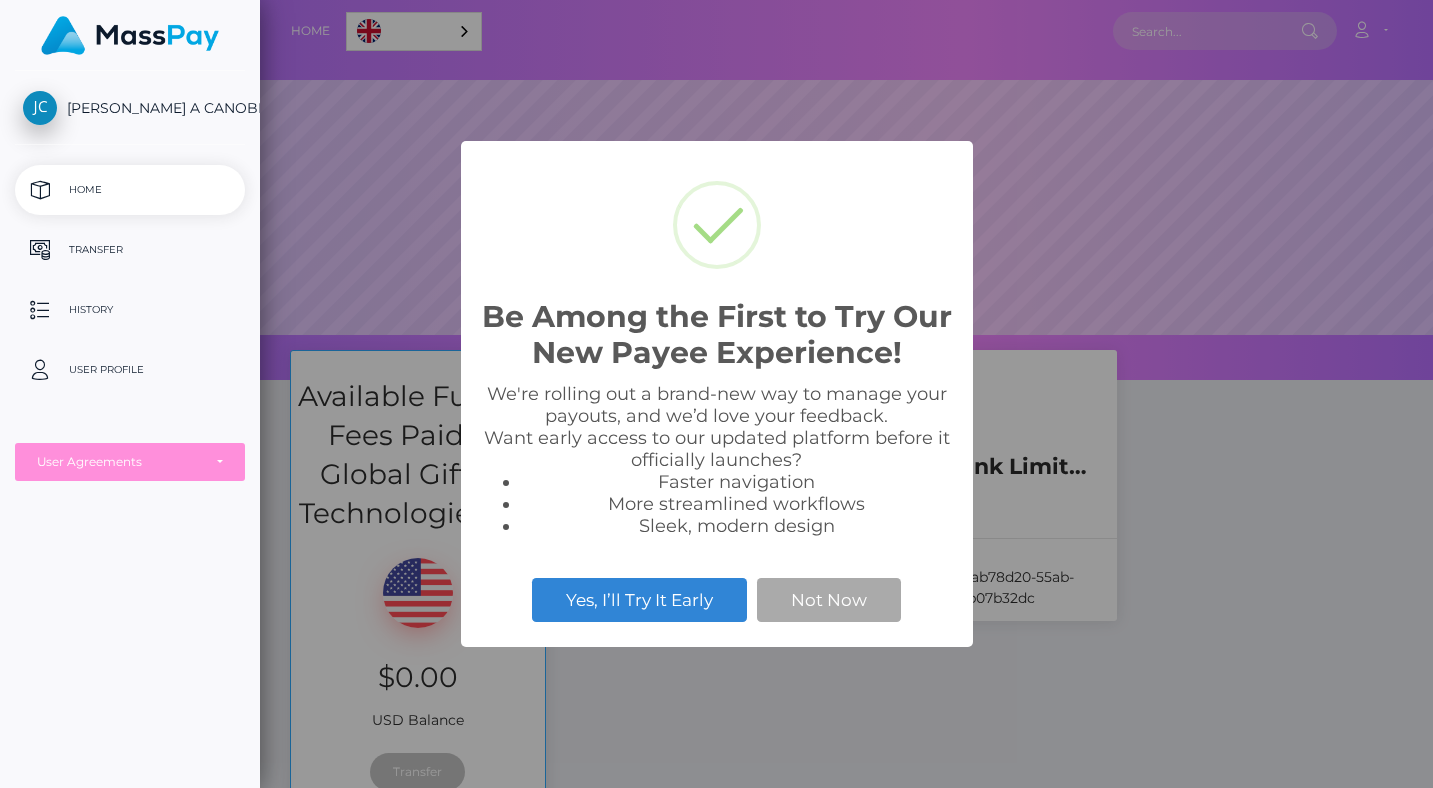 scroll, scrollTop: 0, scrollLeft: 0, axis: both 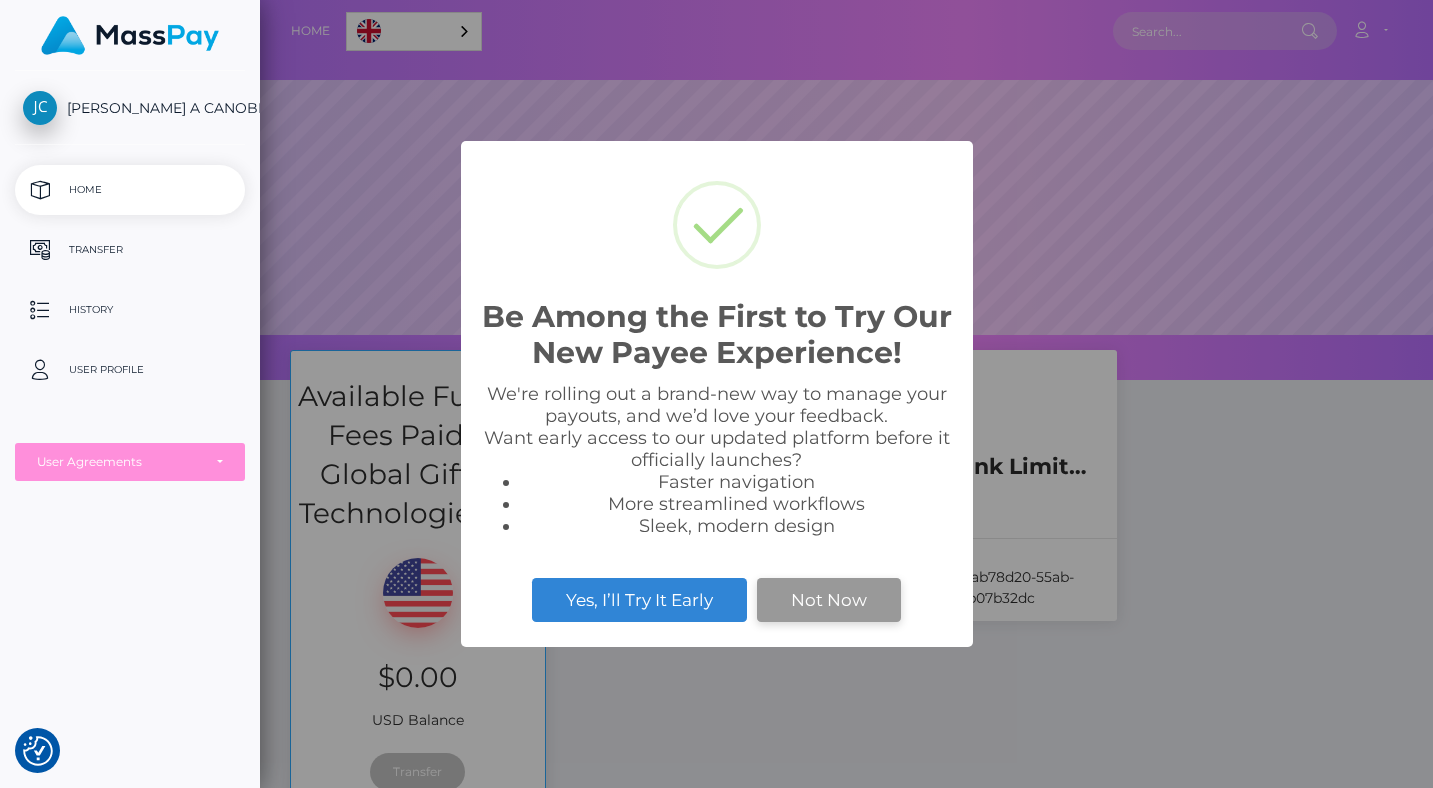 click on "Not Now" at bounding box center [829, 600] 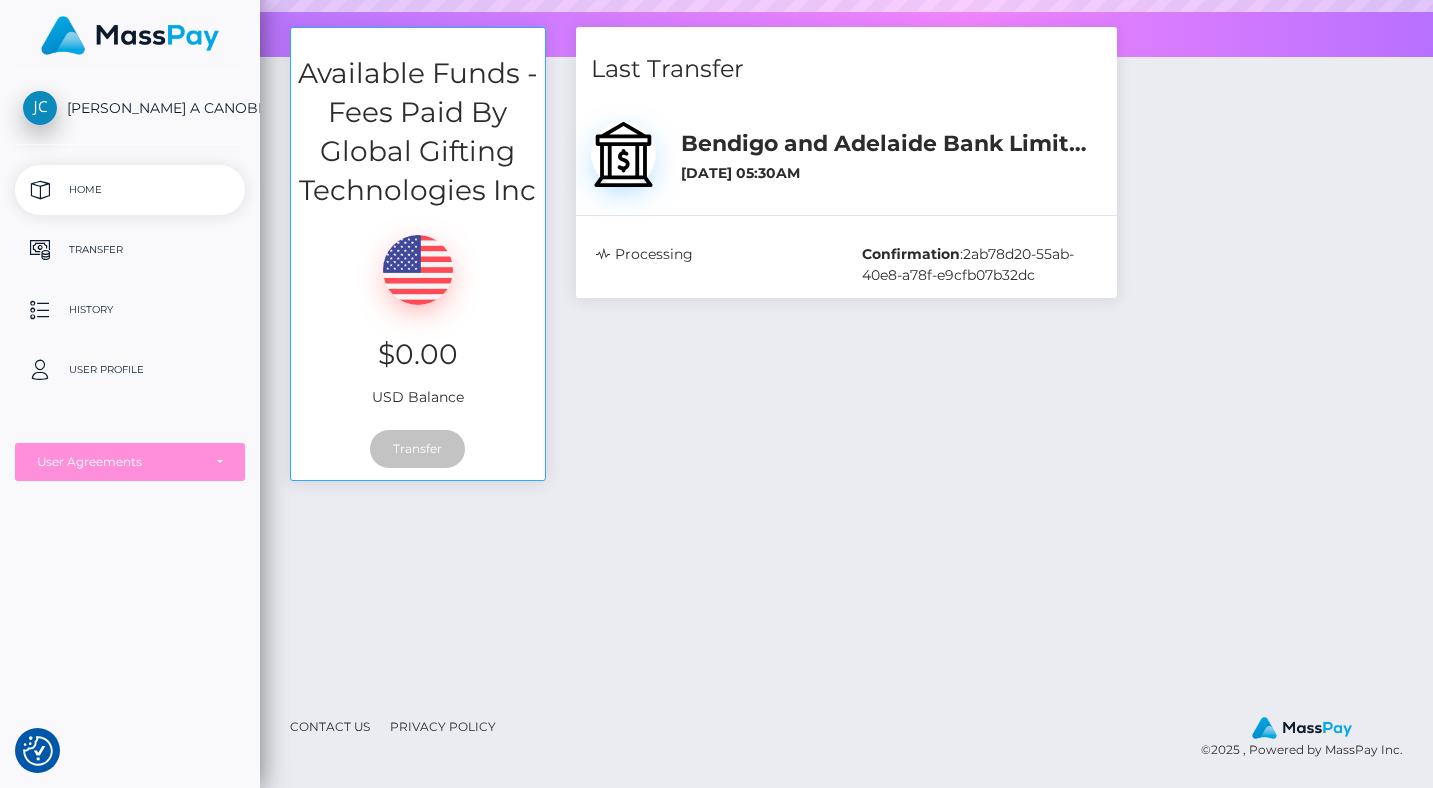 scroll, scrollTop: 0, scrollLeft: 0, axis: both 